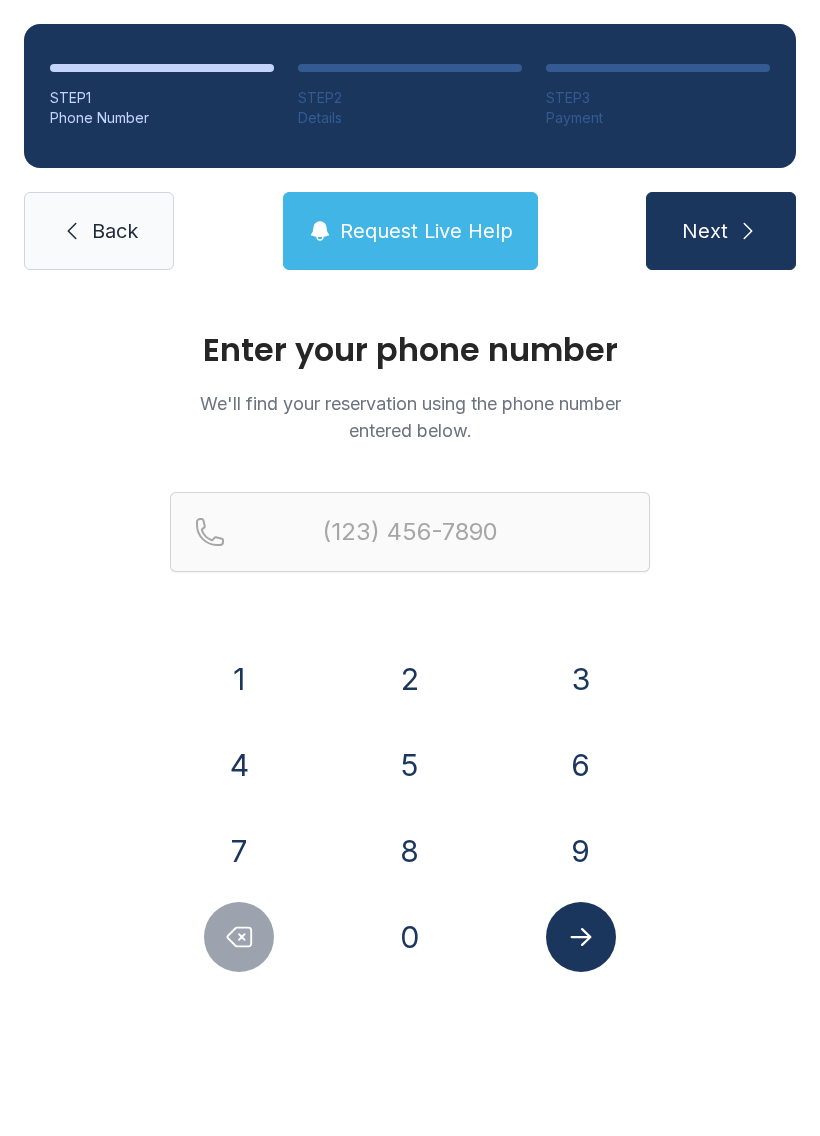 scroll, scrollTop: 0, scrollLeft: 0, axis: both 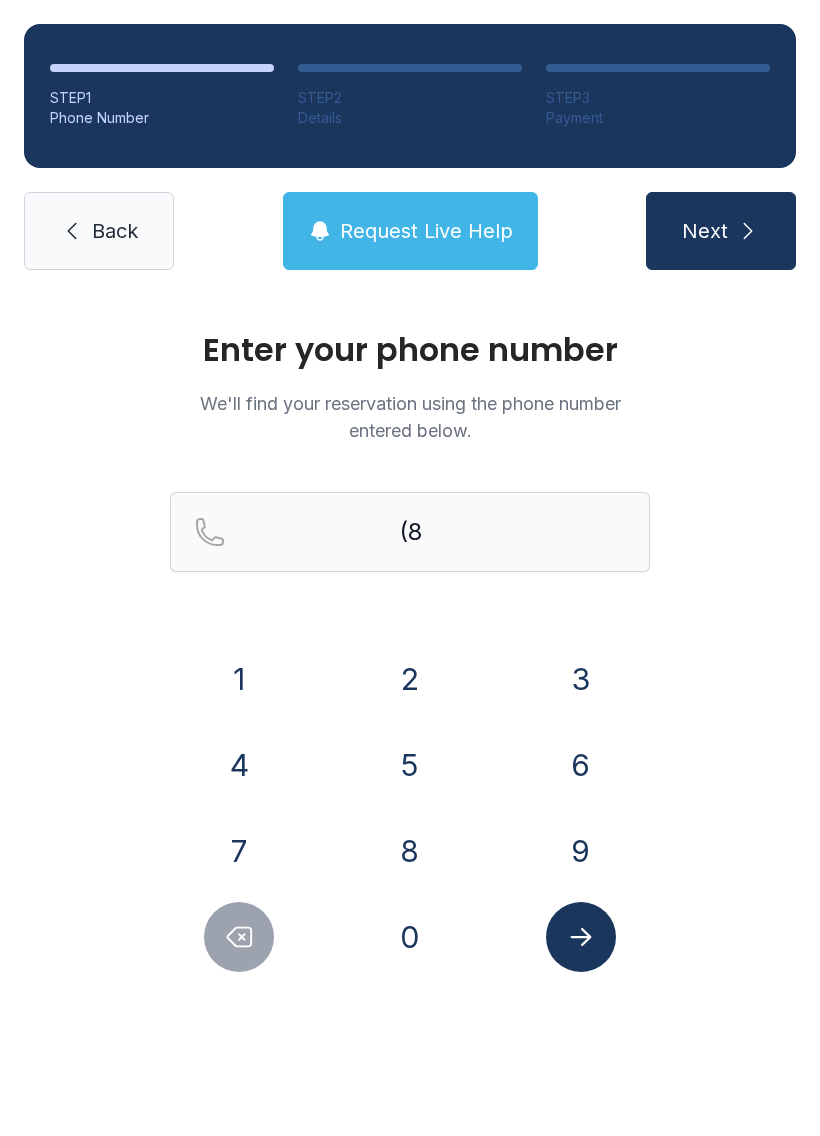 click on "3" at bounding box center (581, 679) 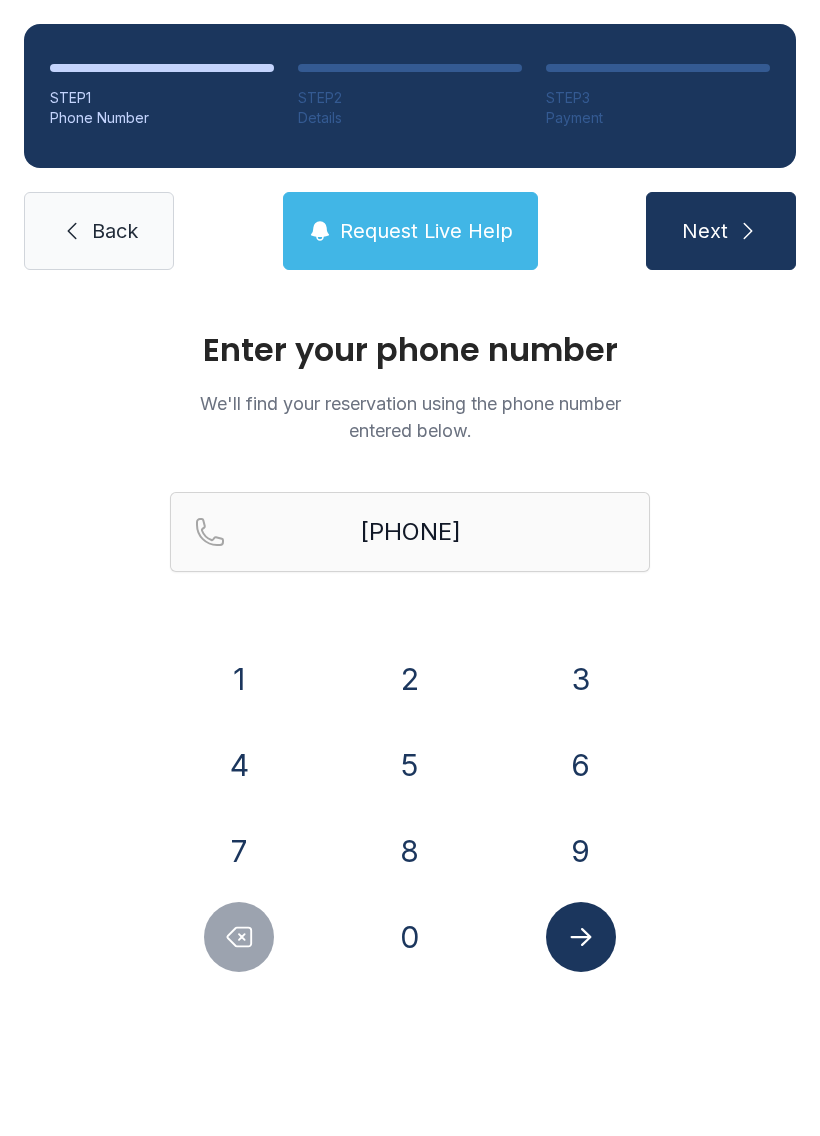 click on "0" at bounding box center (410, 937) 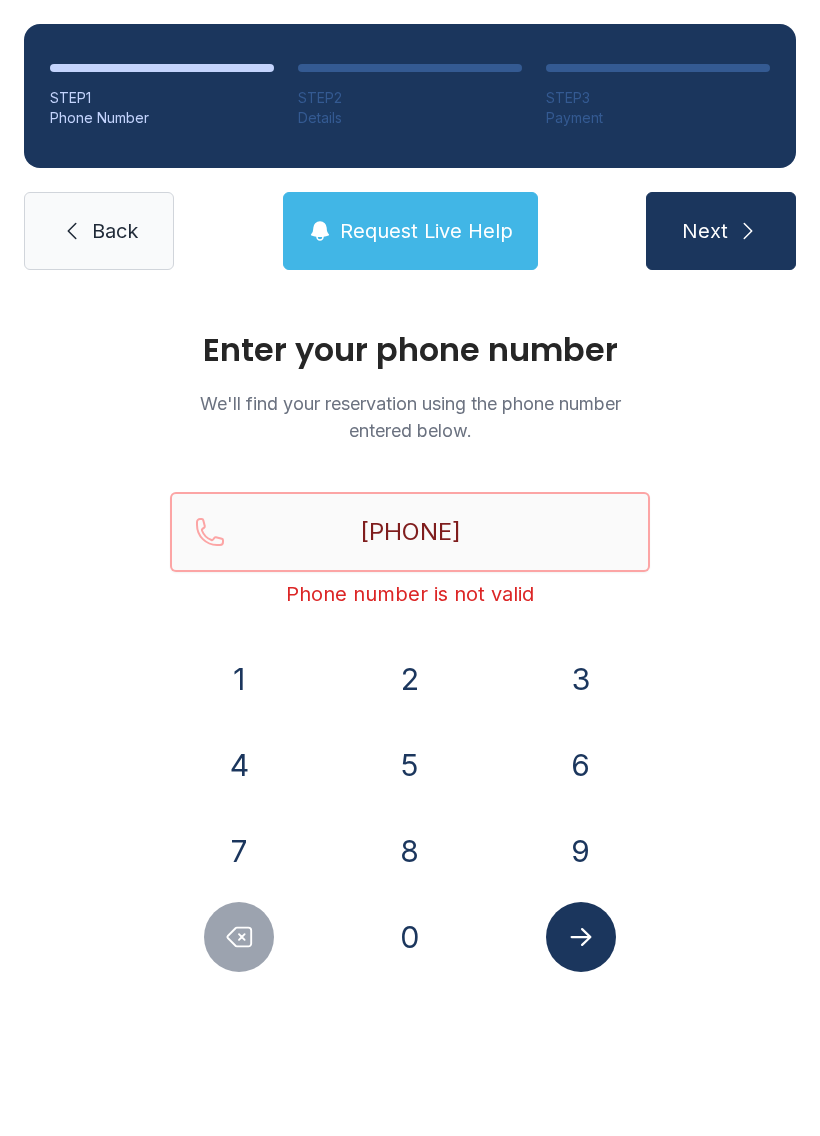 click on "[PHONE]" at bounding box center (410, 532) 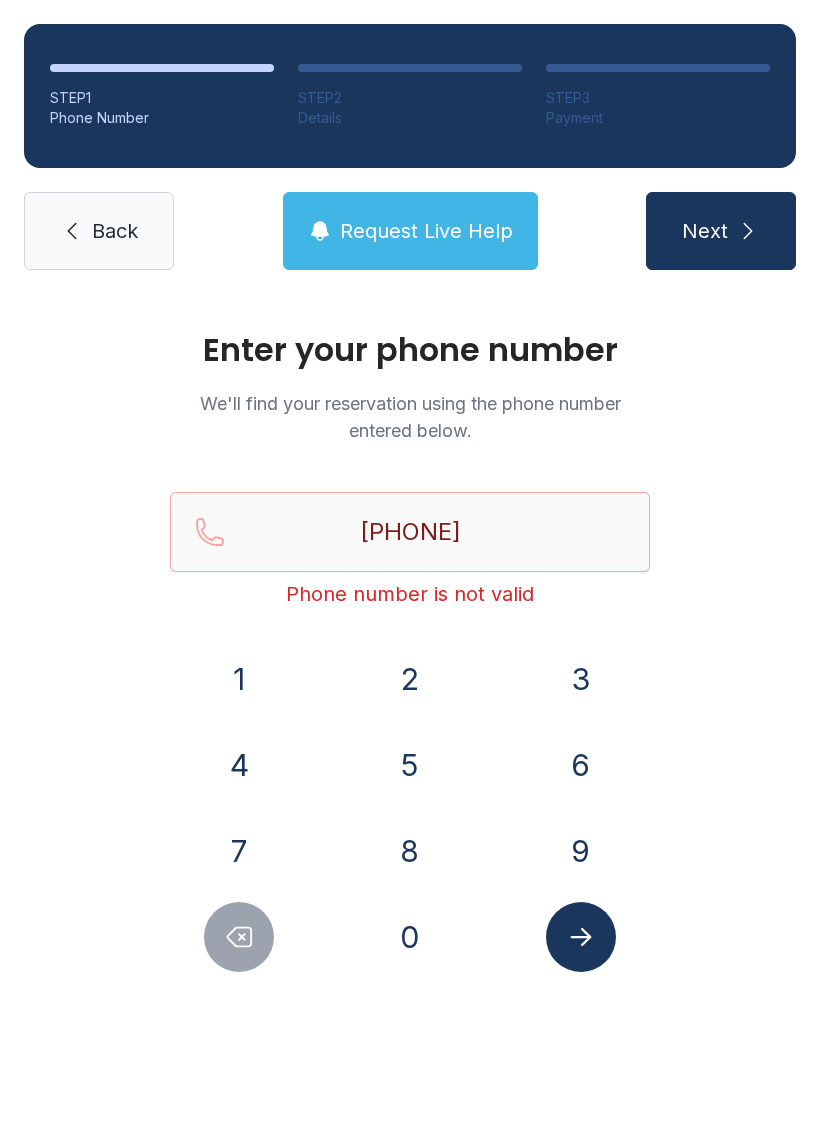 click 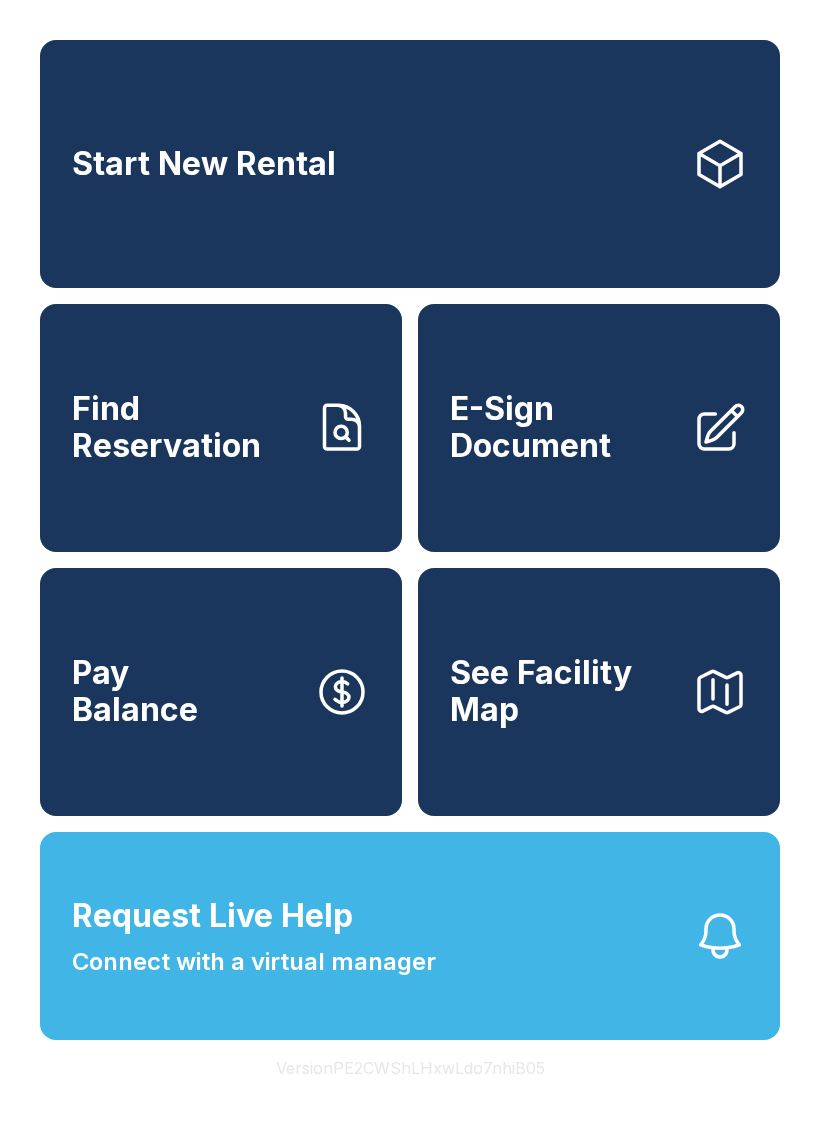 click on "Find Reservation" at bounding box center (221, 428) 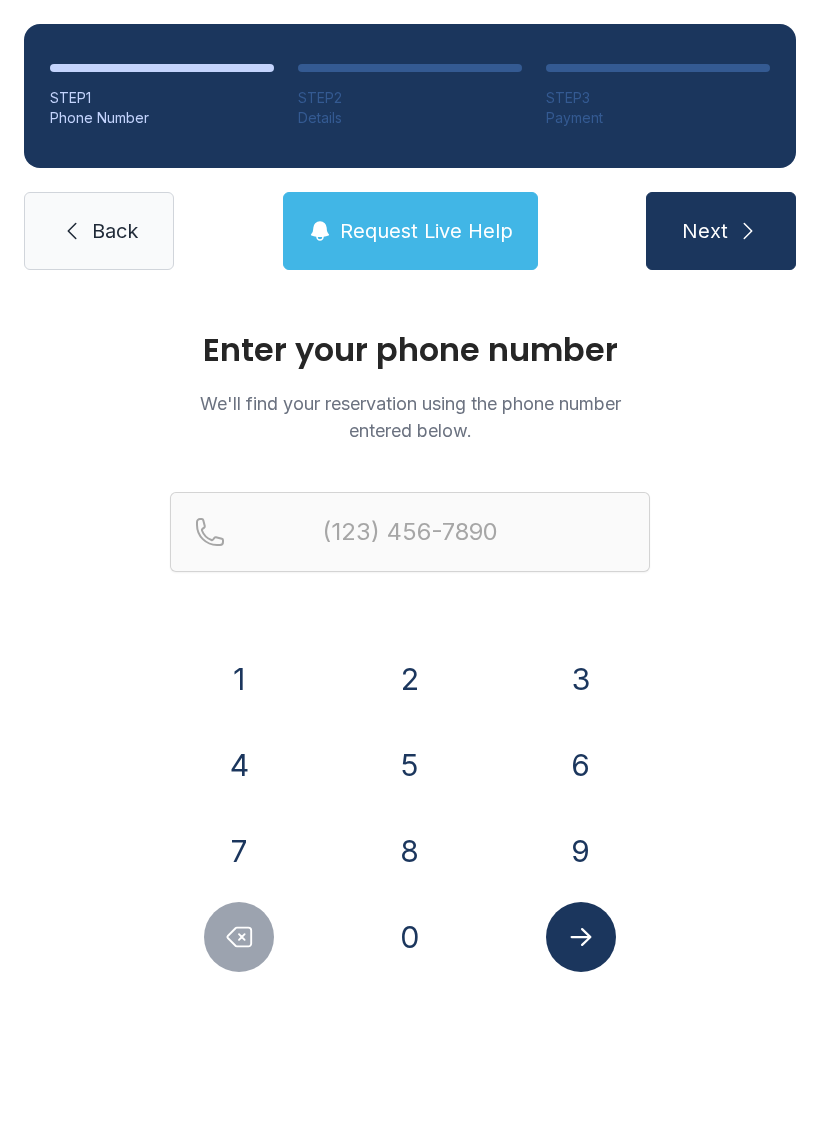 click on "8" at bounding box center (410, 851) 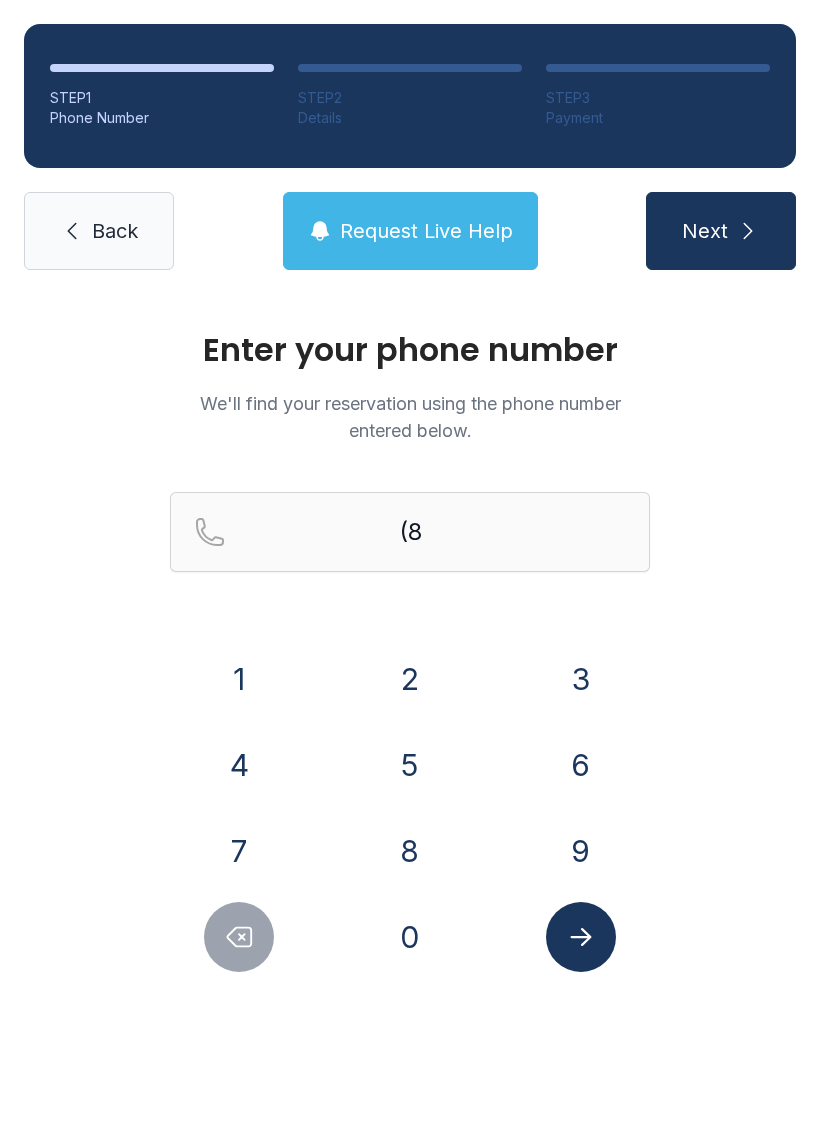 click on "3" at bounding box center (581, 679) 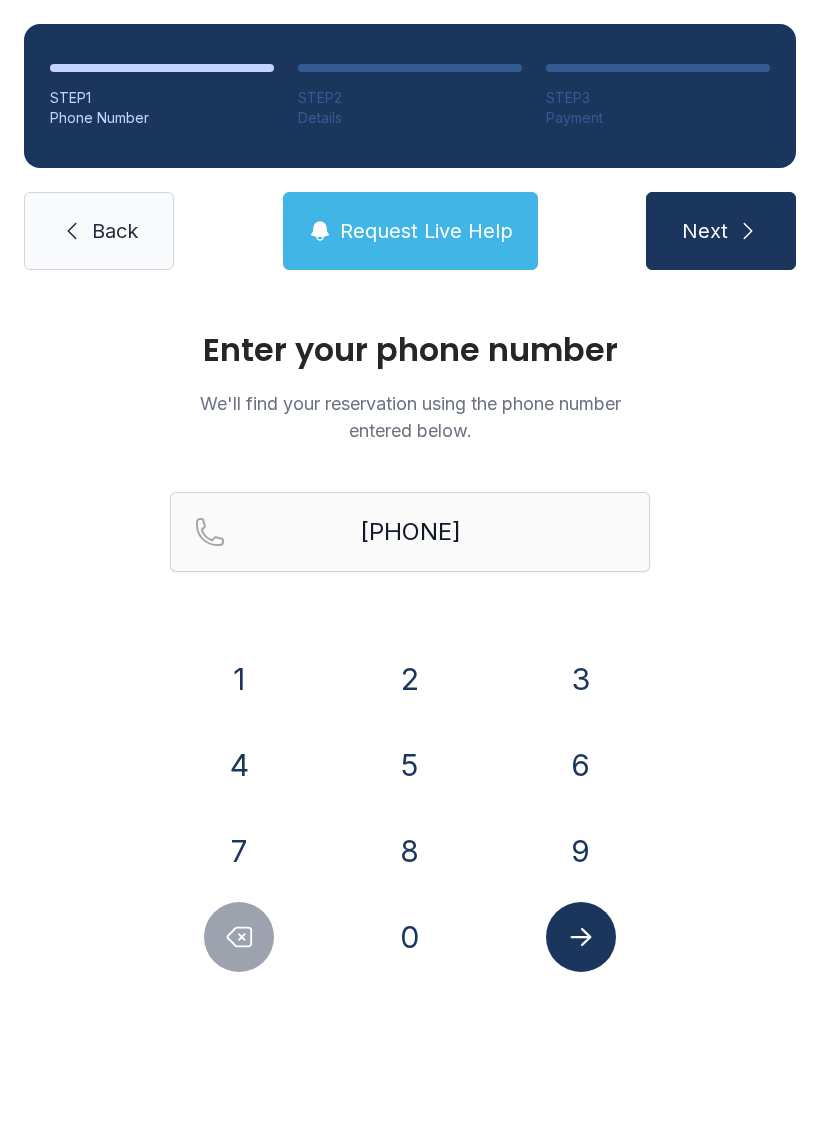 click on "0" at bounding box center [410, 937] 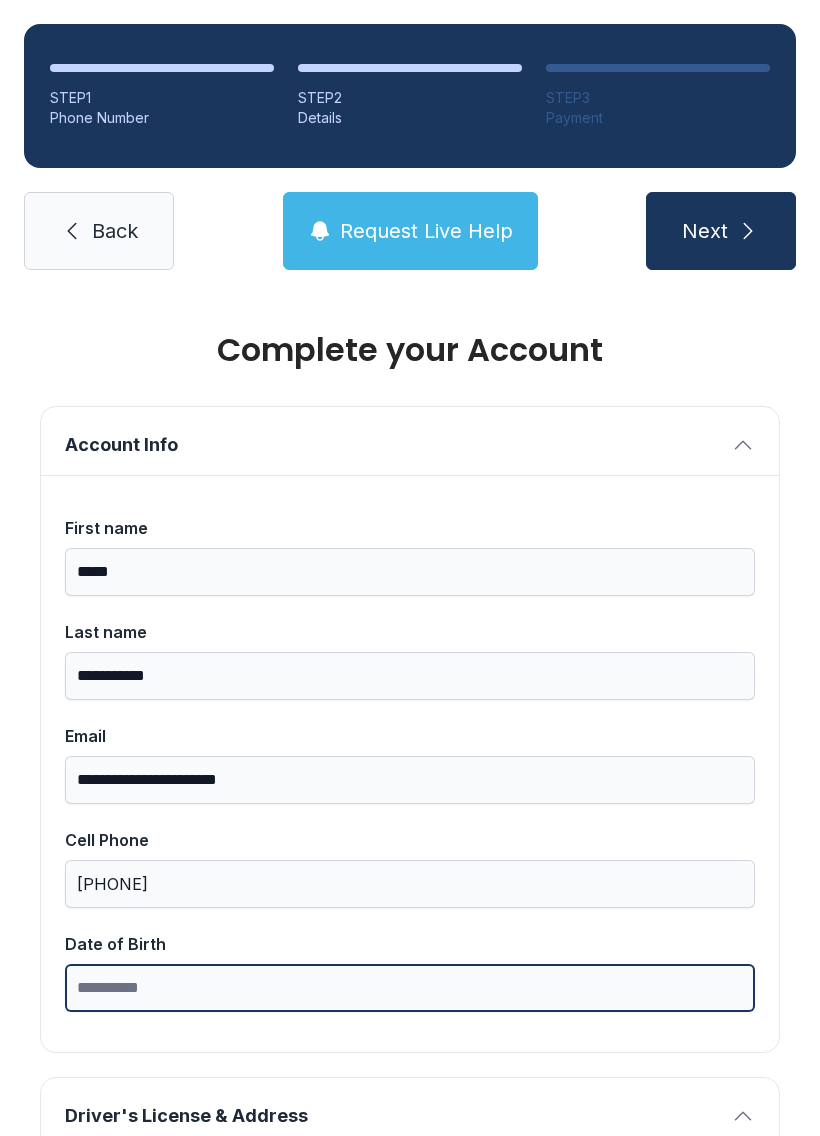 click on "Date of Birth" at bounding box center [410, 988] 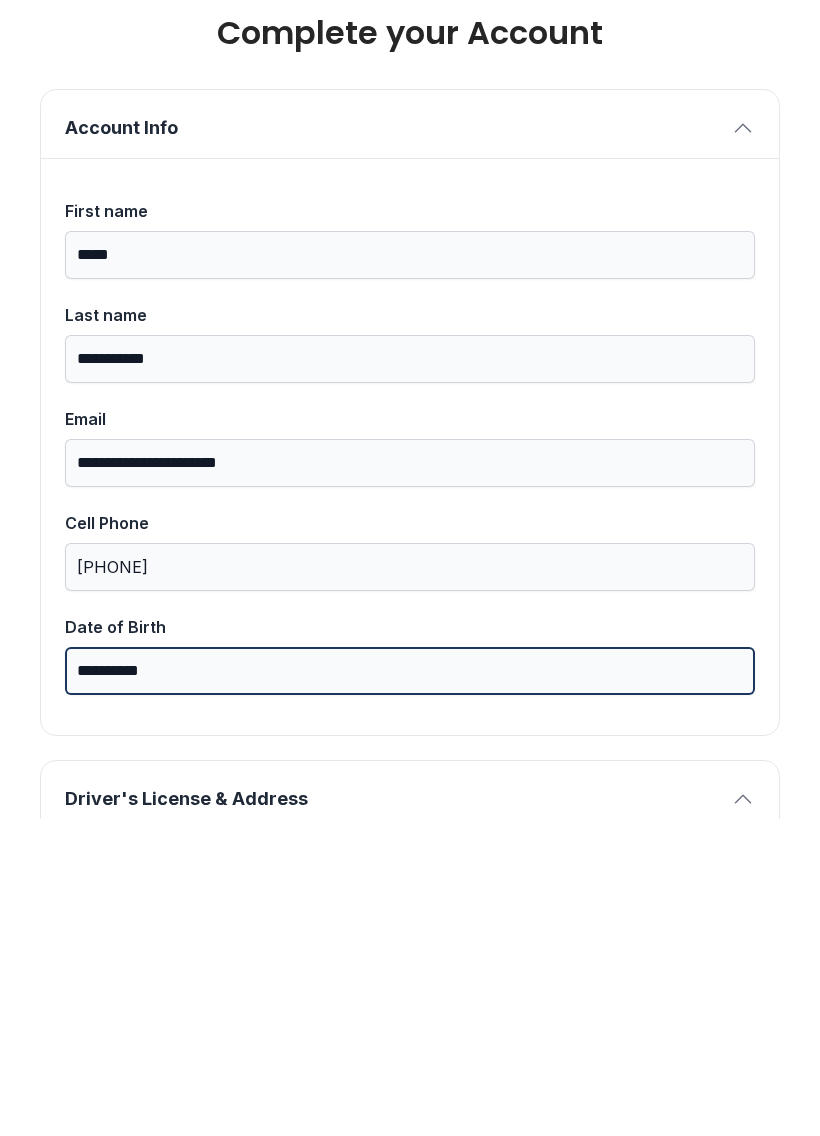 type on "**********" 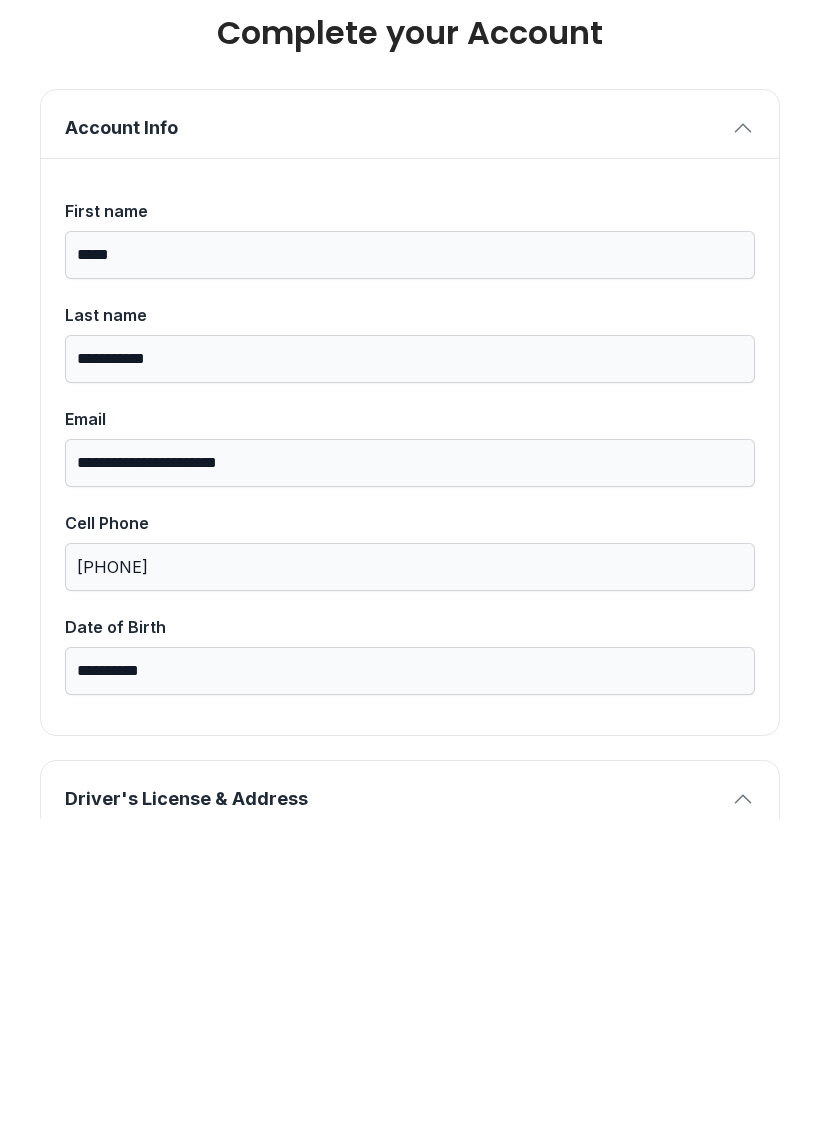 scroll, scrollTop: 856, scrollLeft: 0, axis: vertical 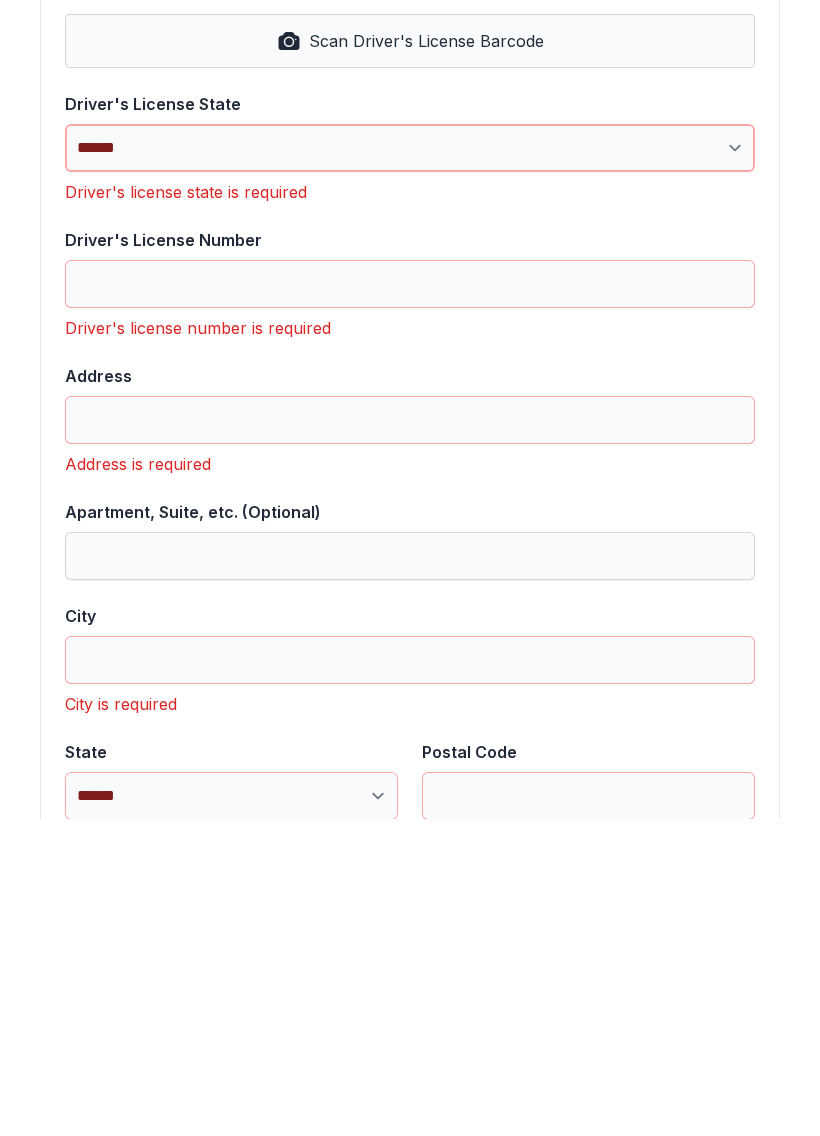 click on "**********" at bounding box center (410, 465) 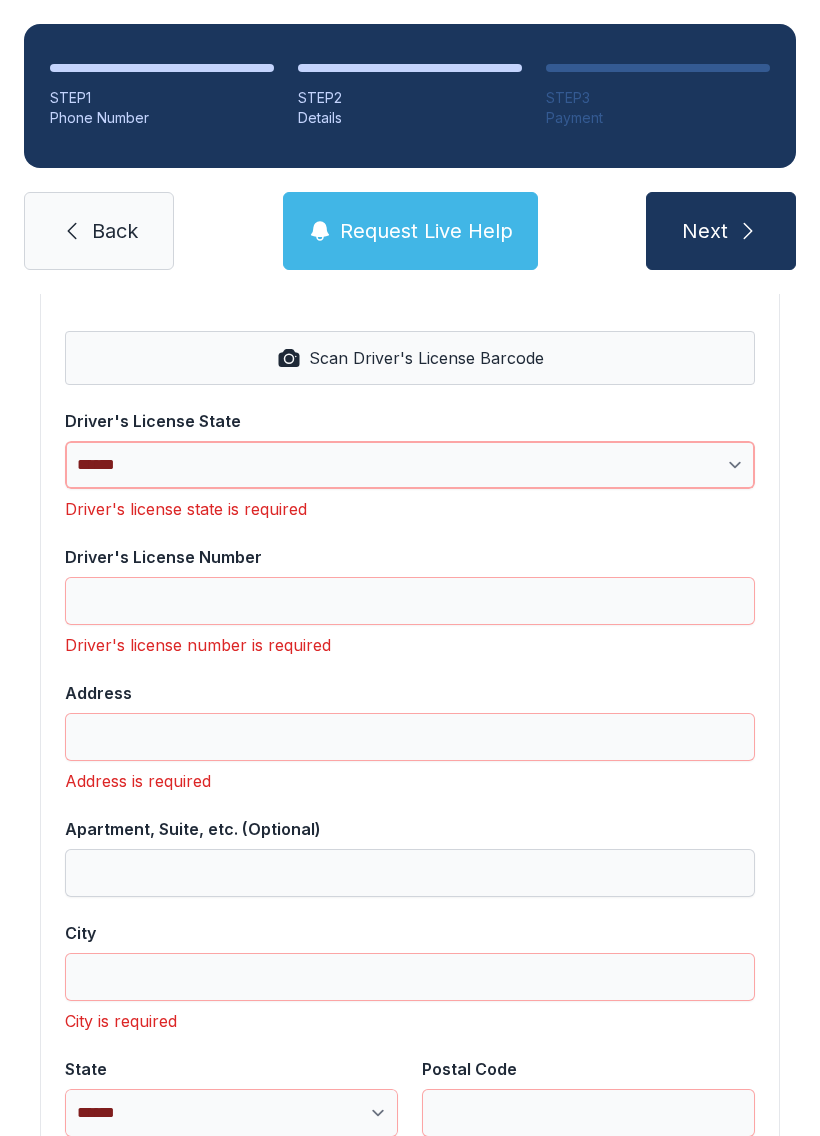 select on "**" 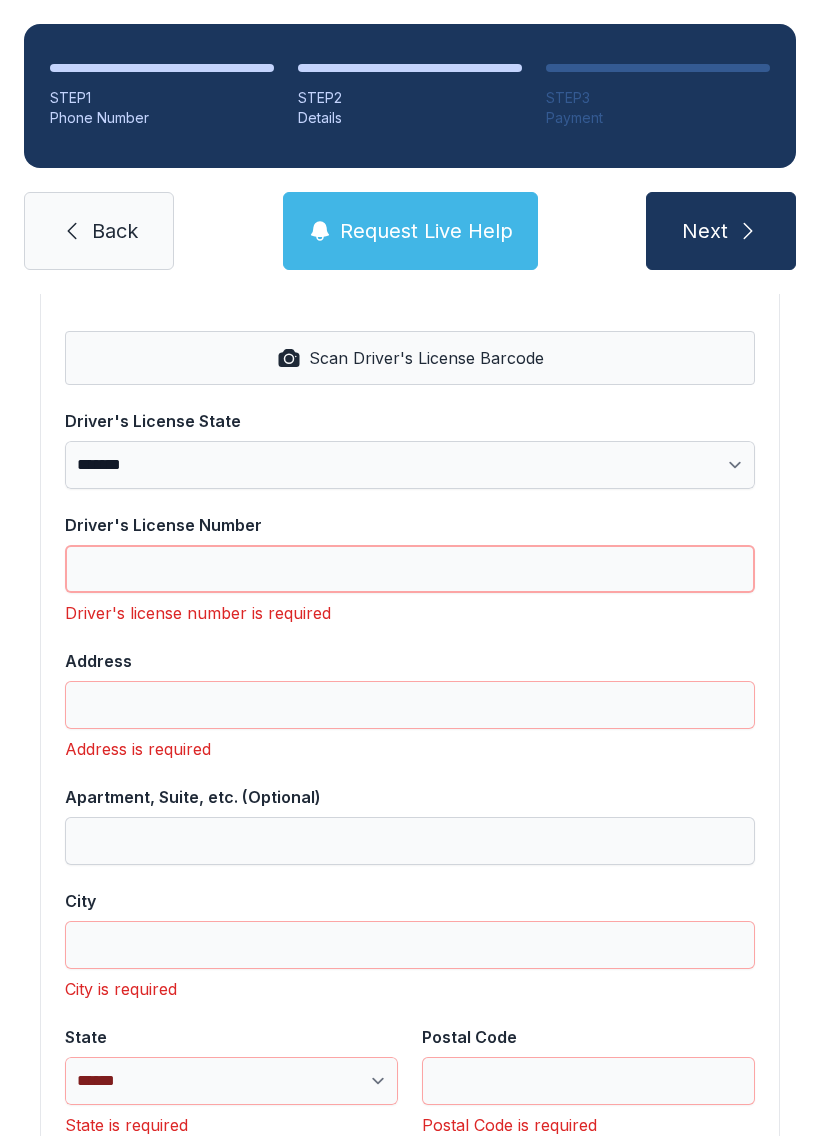click on "Driver's License Number" at bounding box center (410, 569) 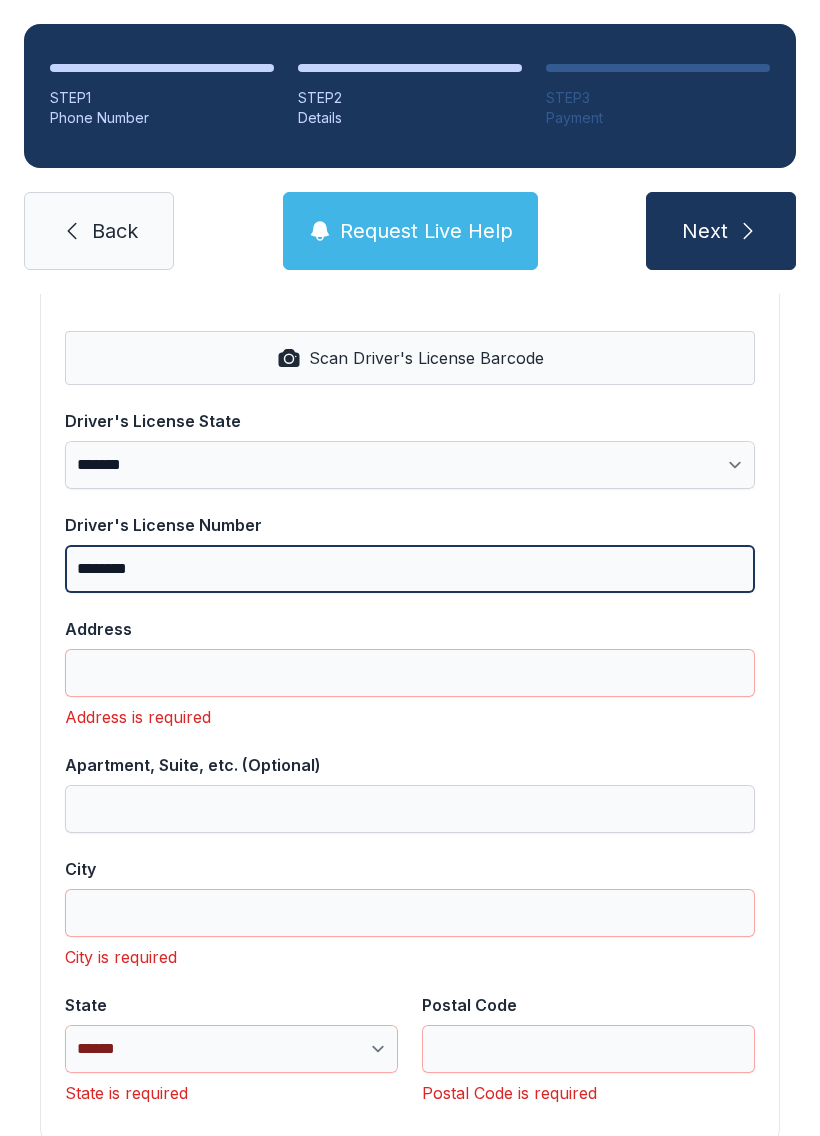 type on "********" 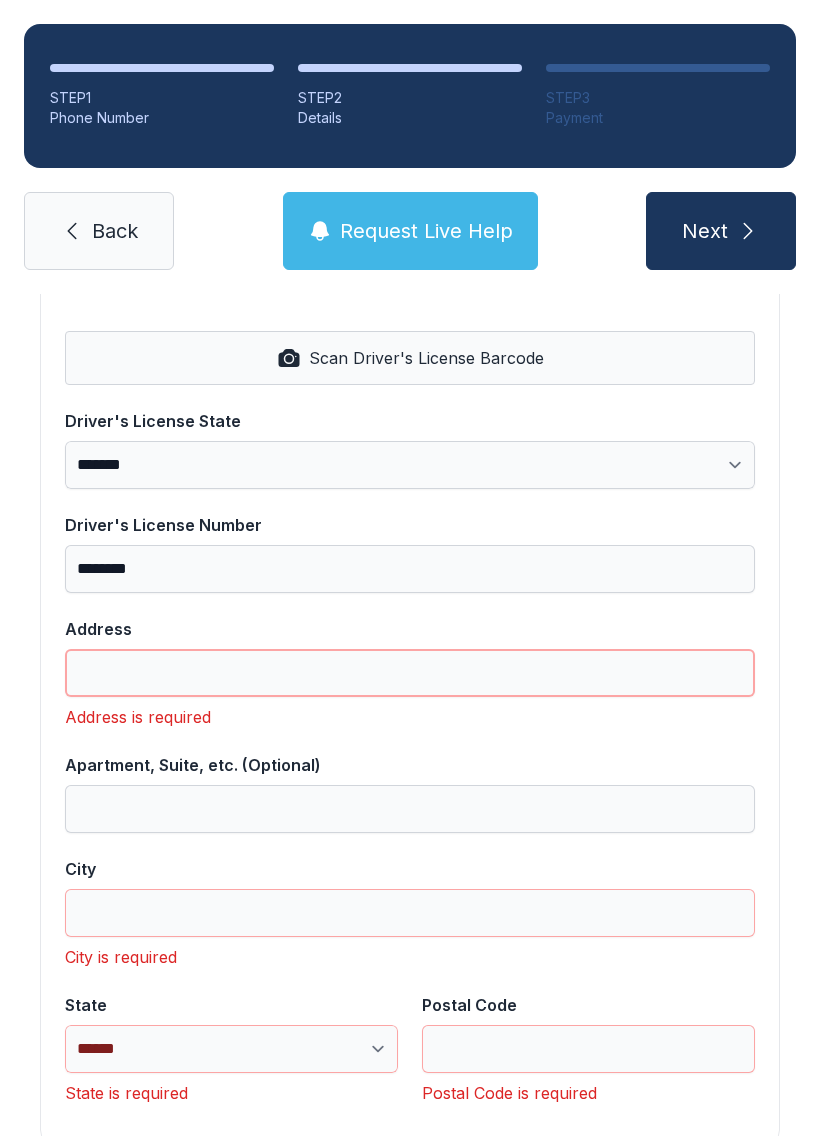 click on "Address" at bounding box center [410, 673] 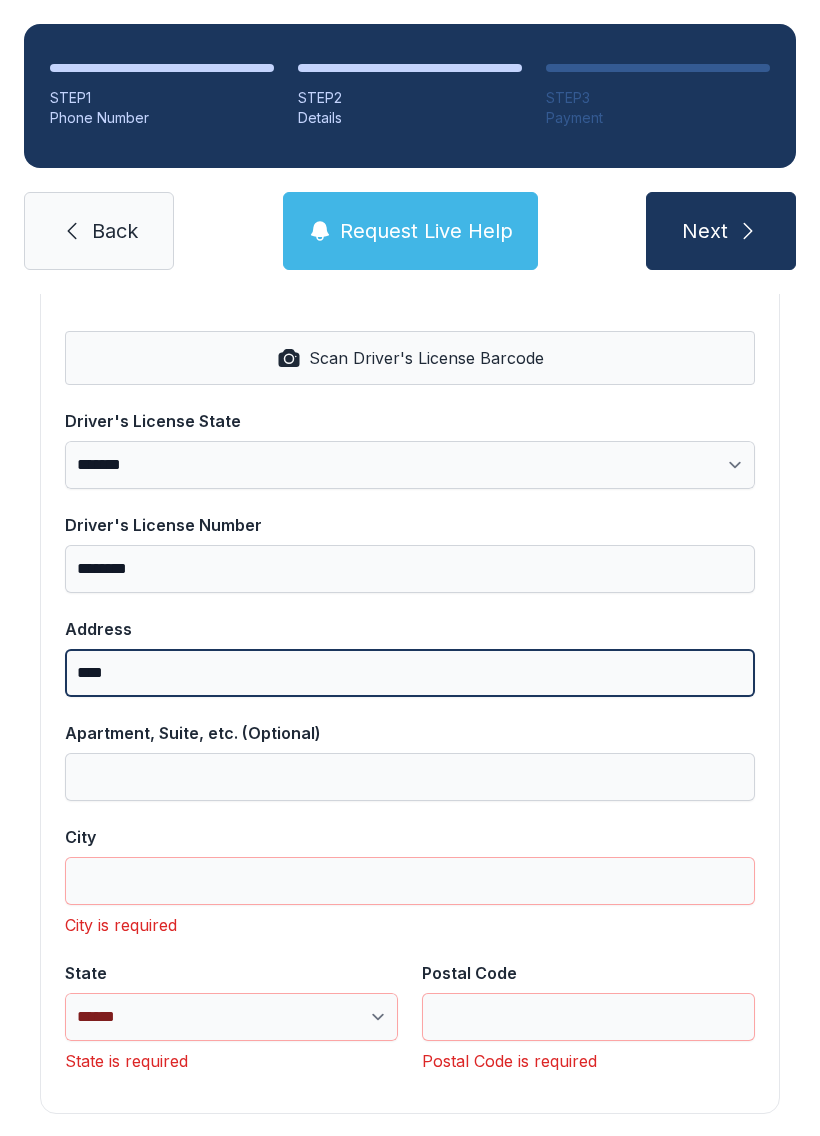 type on "***" 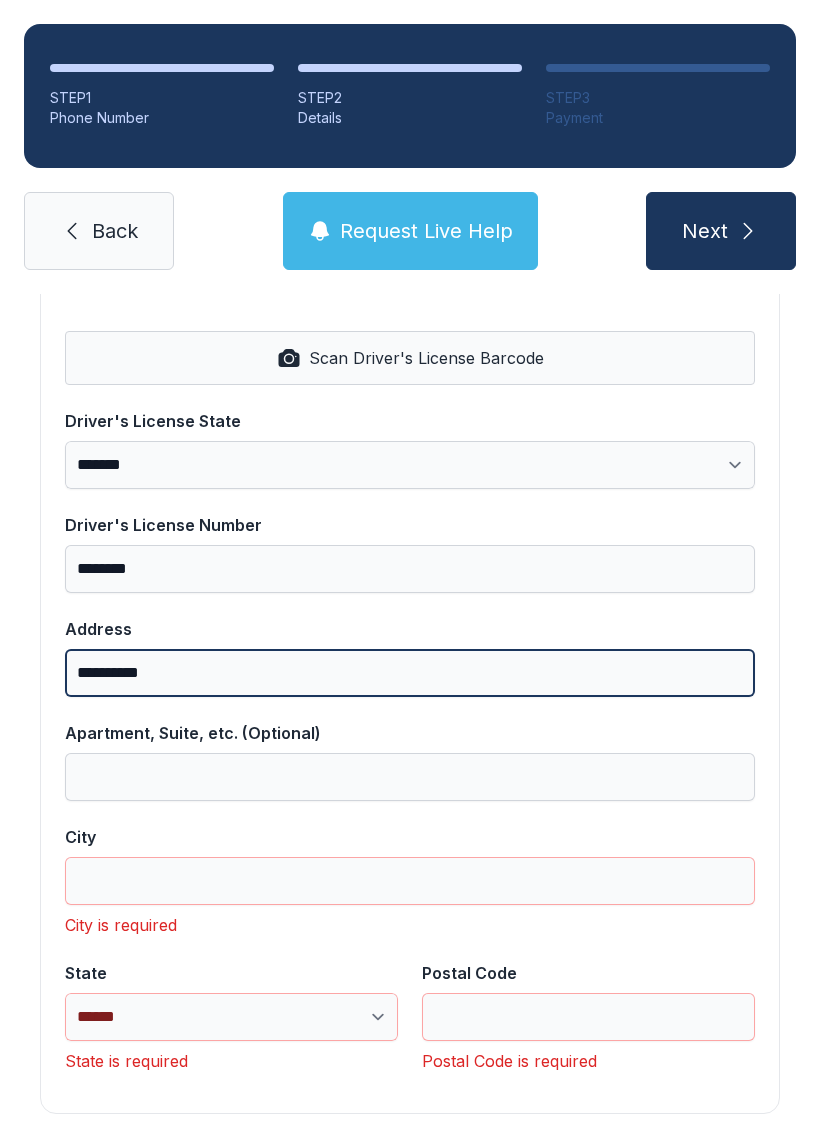 type on "**********" 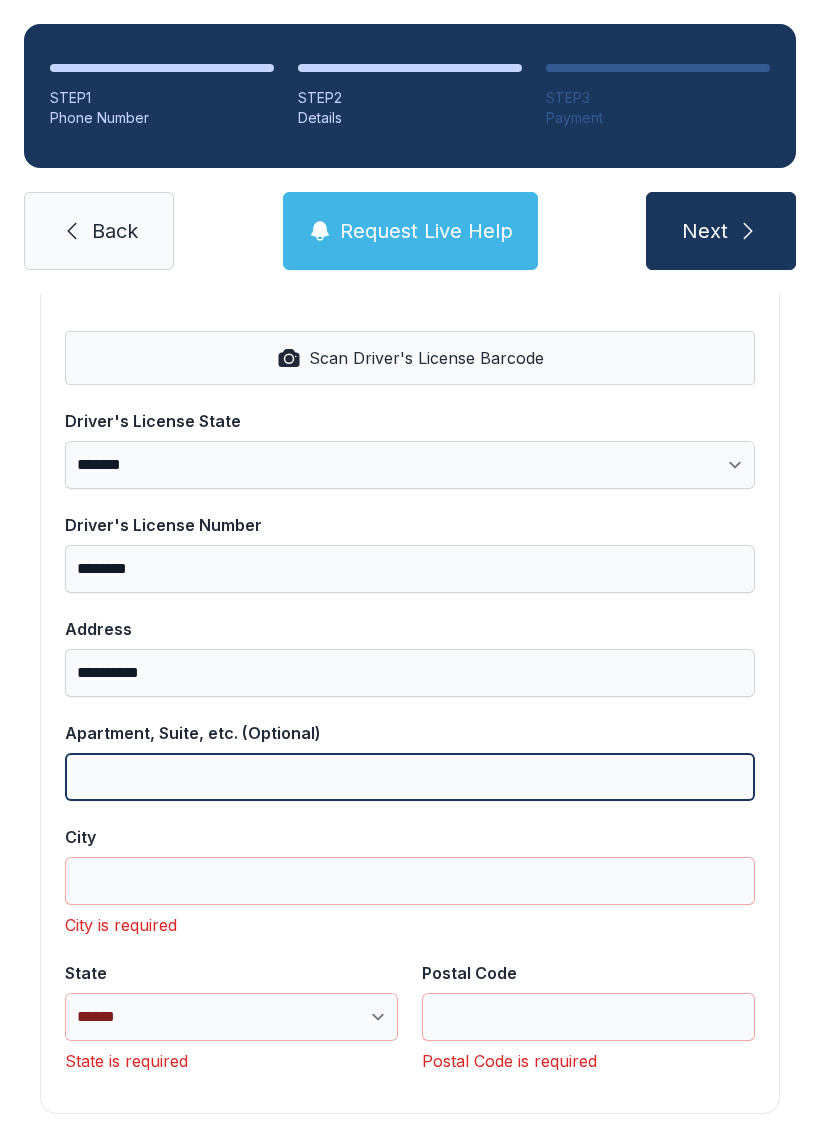 click on "Apartment, Suite, etc. (Optional)" at bounding box center [410, 777] 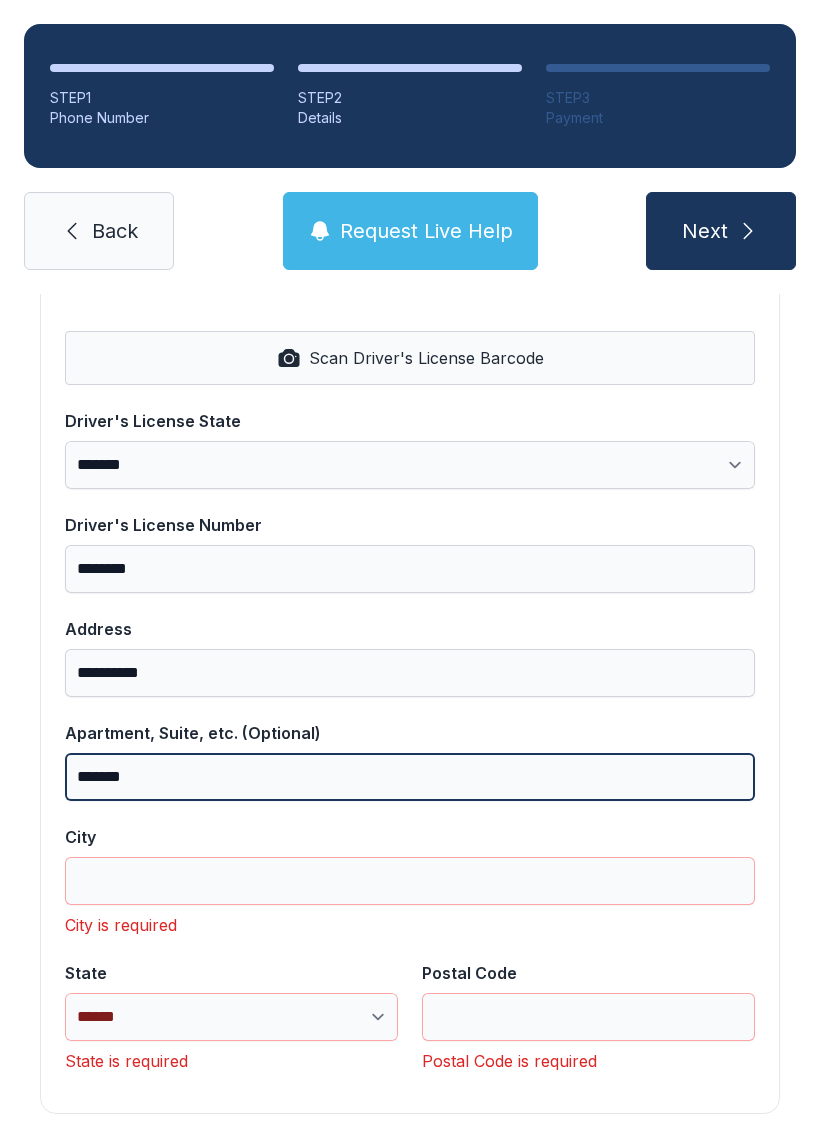 type on "********" 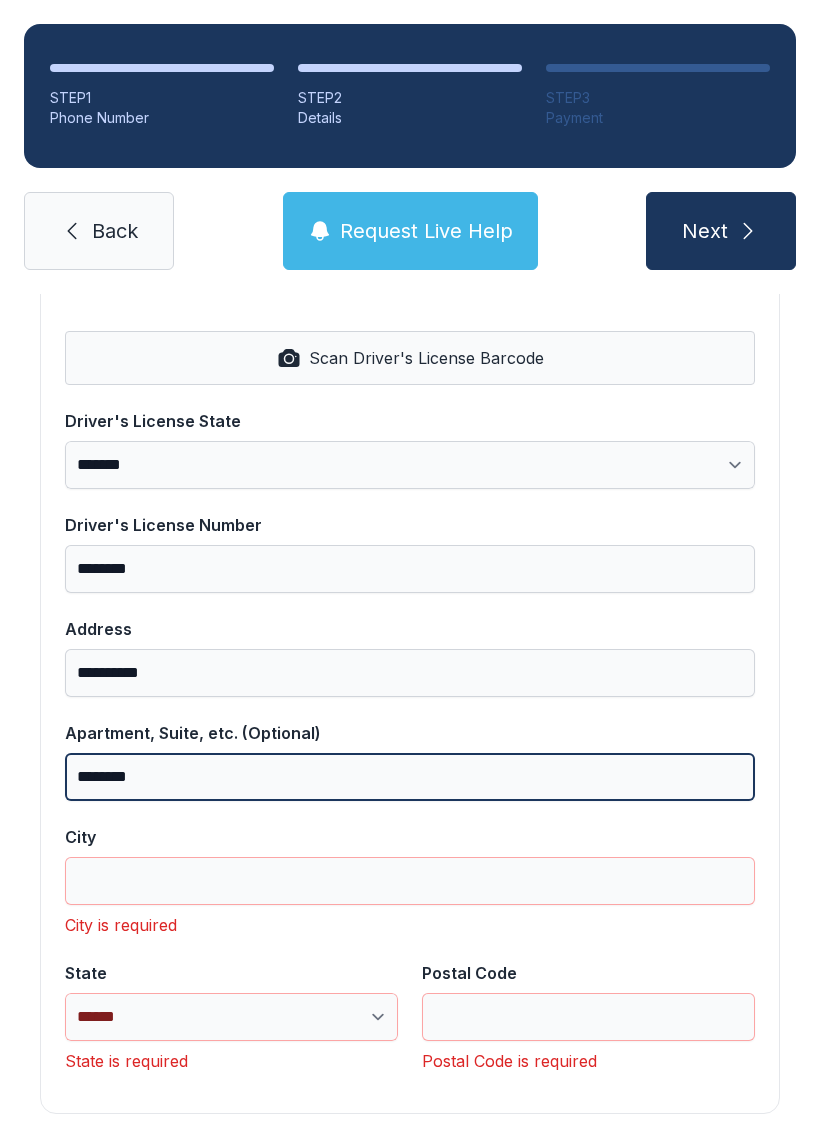 type 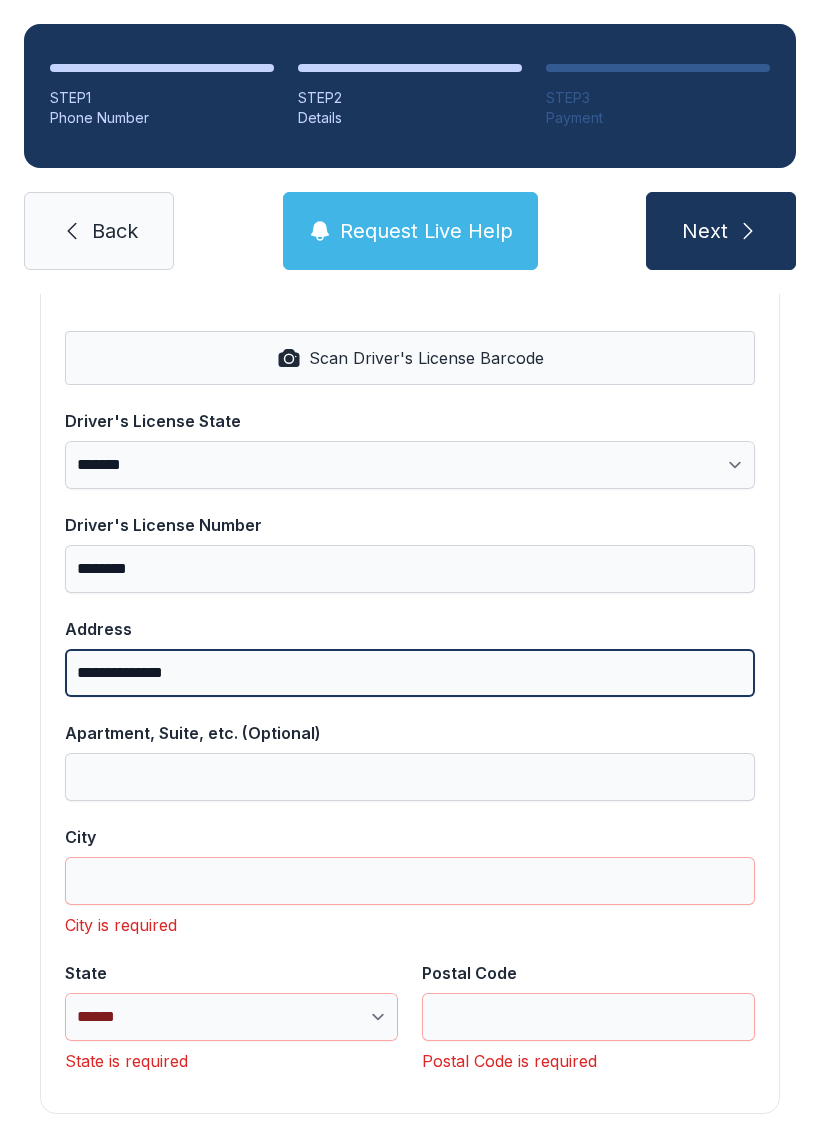 click on "**********" at bounding box center [410, 673] 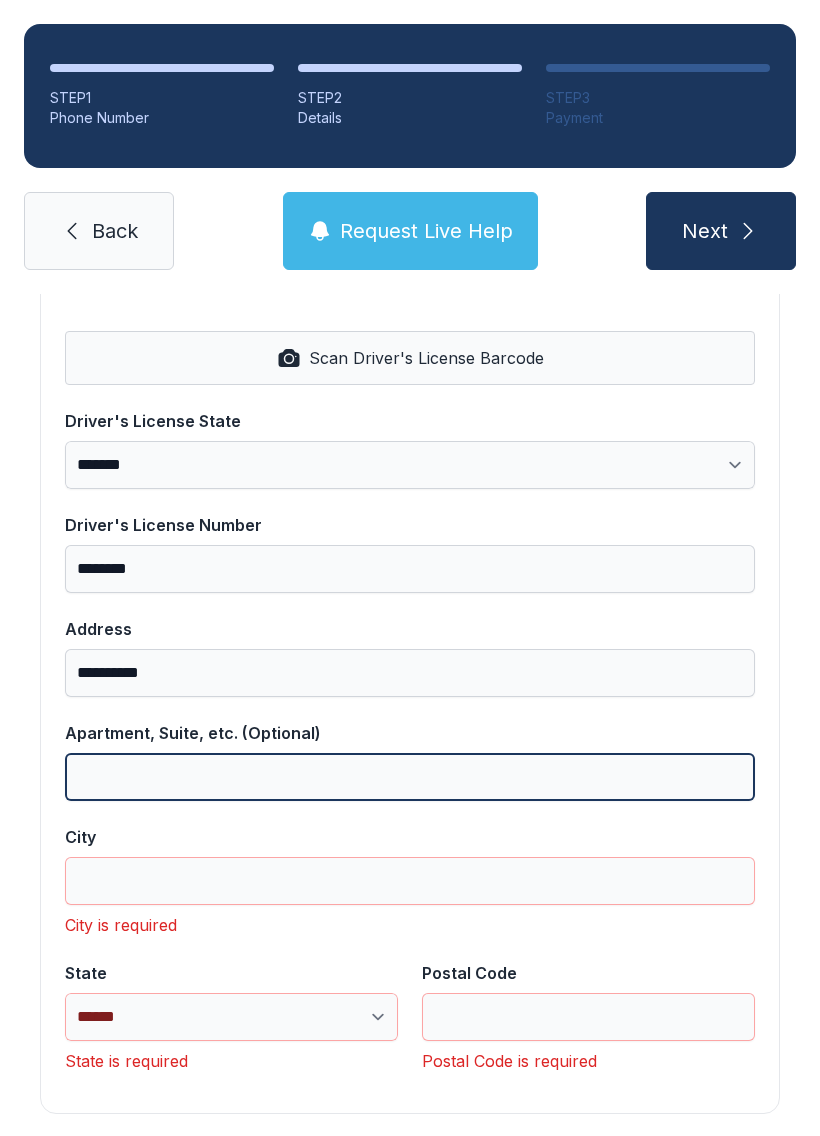 click on "Apartment, Suite, etc. (Optional)" at bounding box center [410, 777] 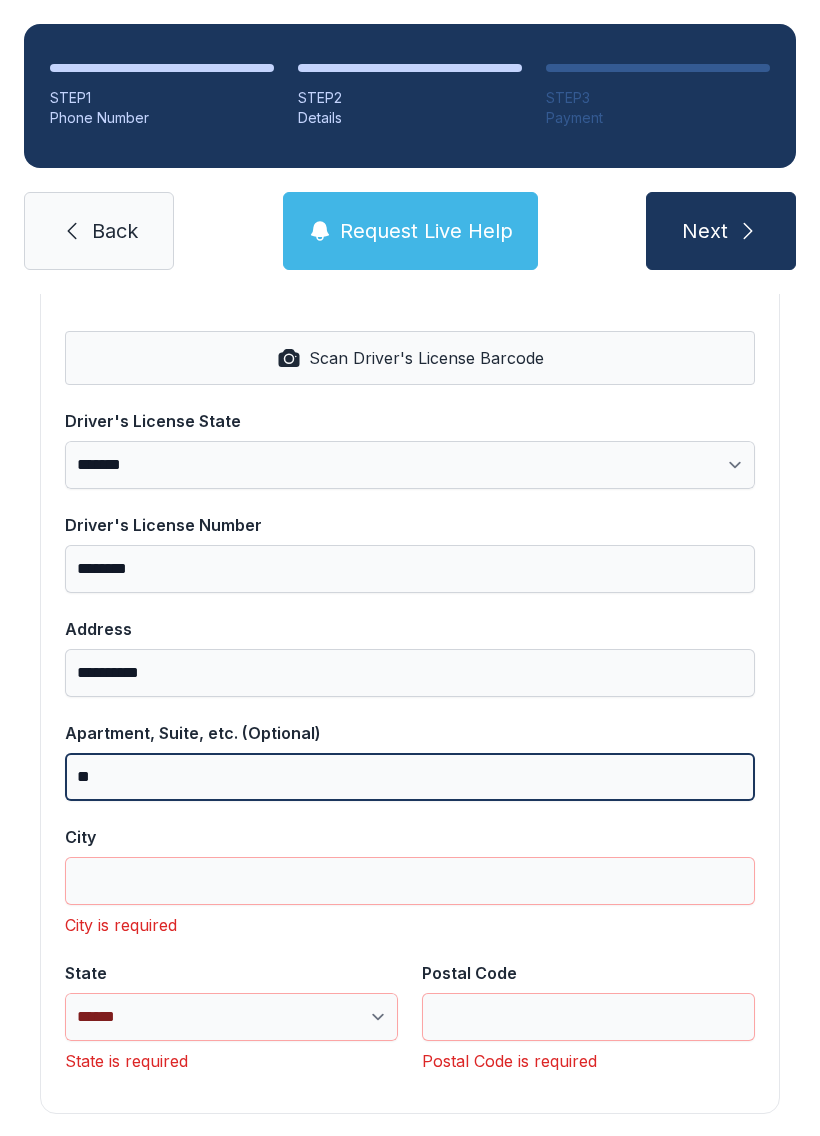 type on "***" 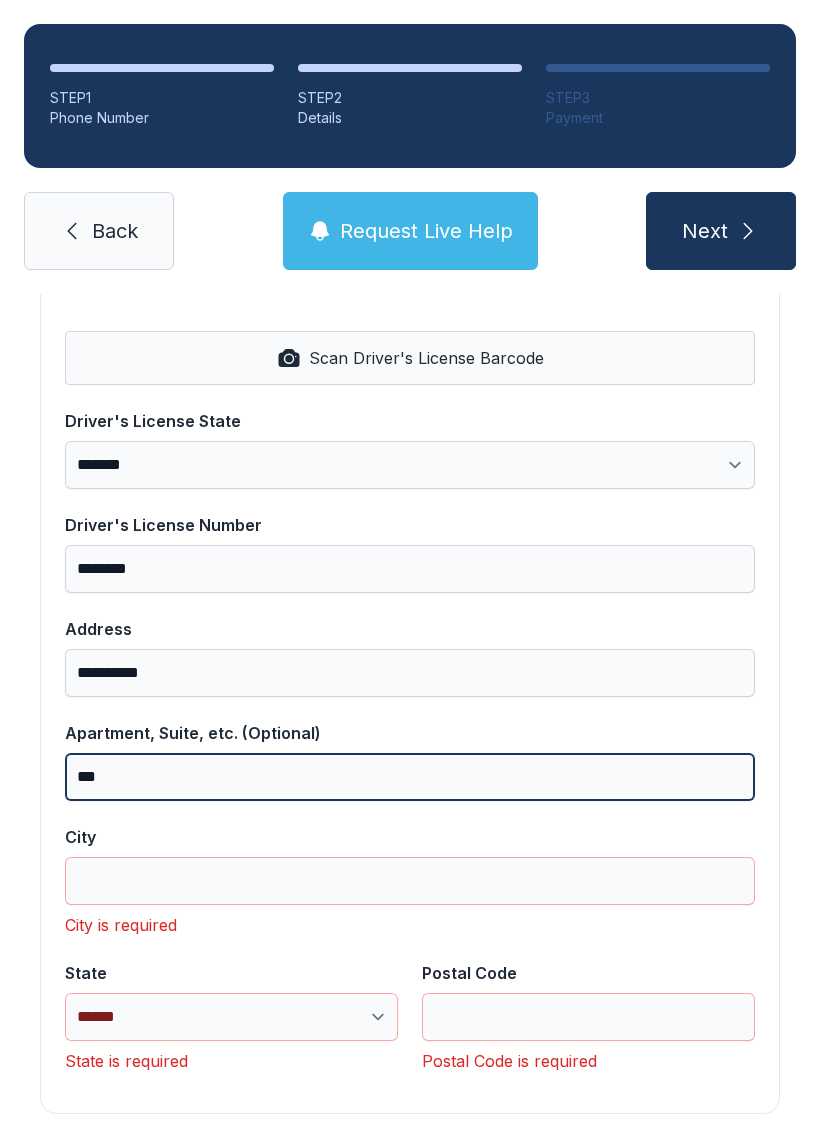 click on "***" at bounding box center [410, 777] 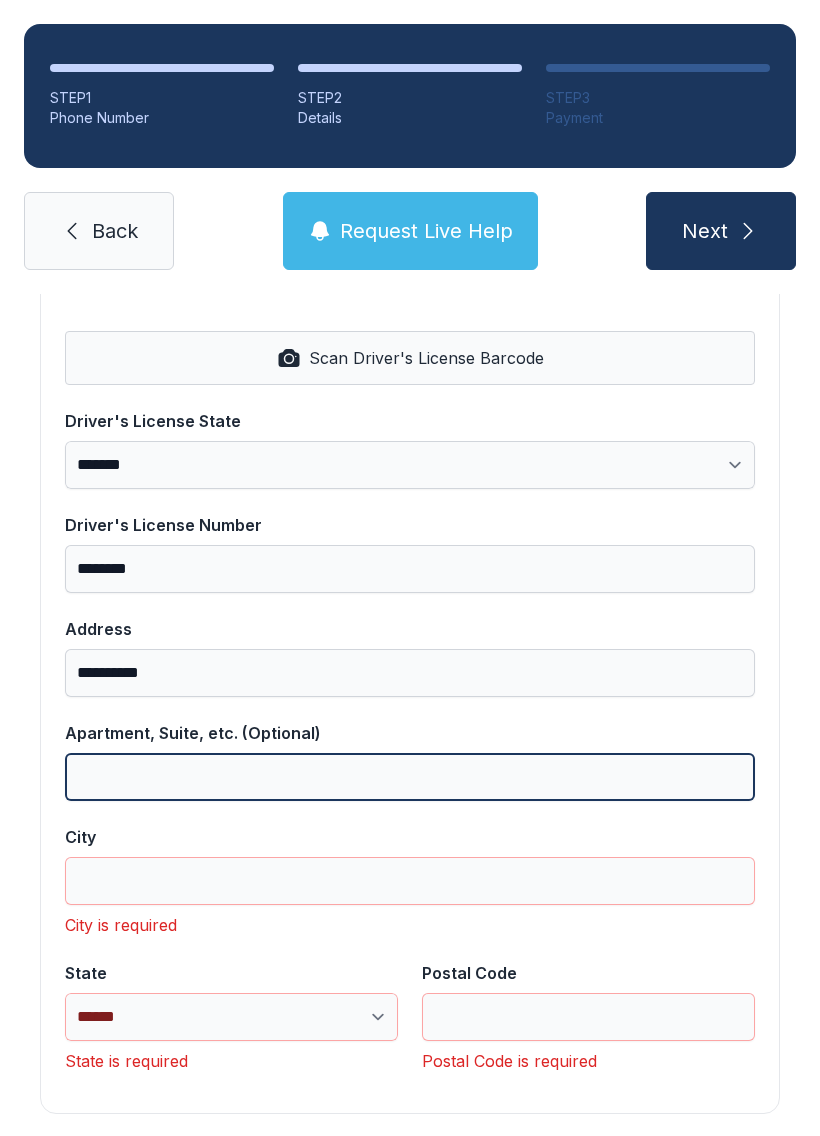 type on "*" 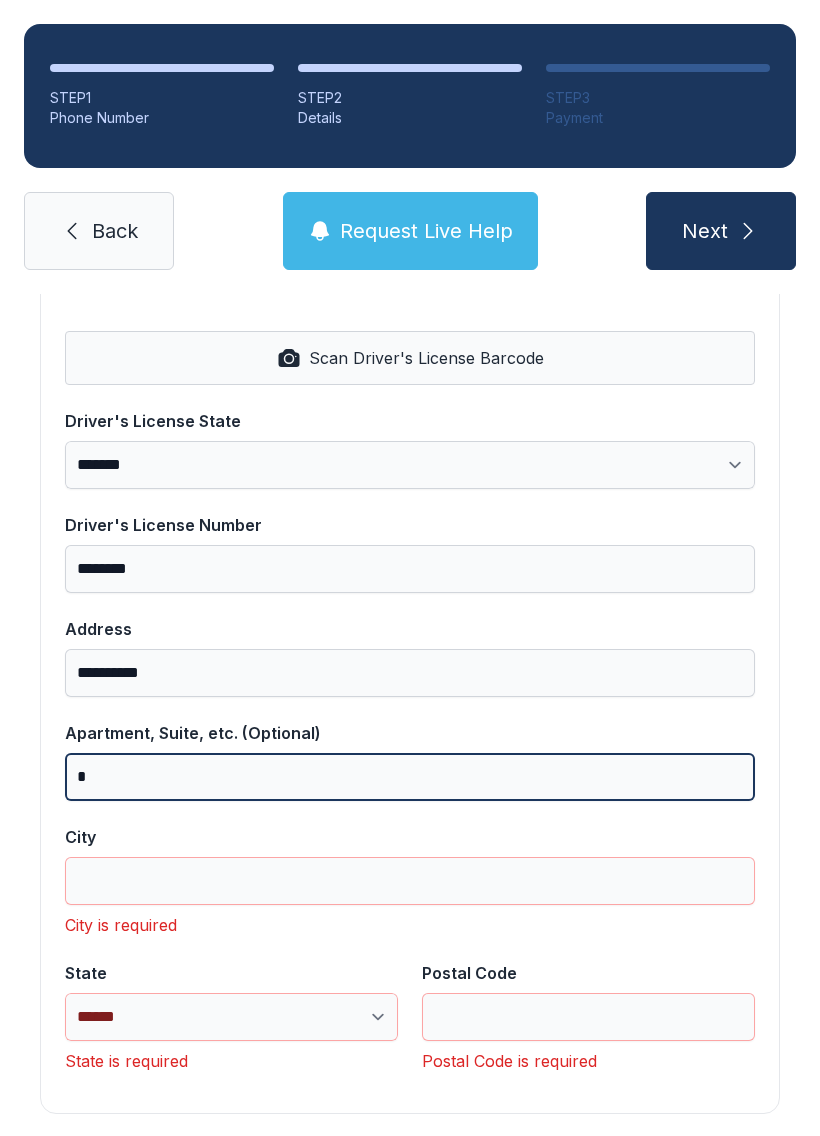 type on "**" 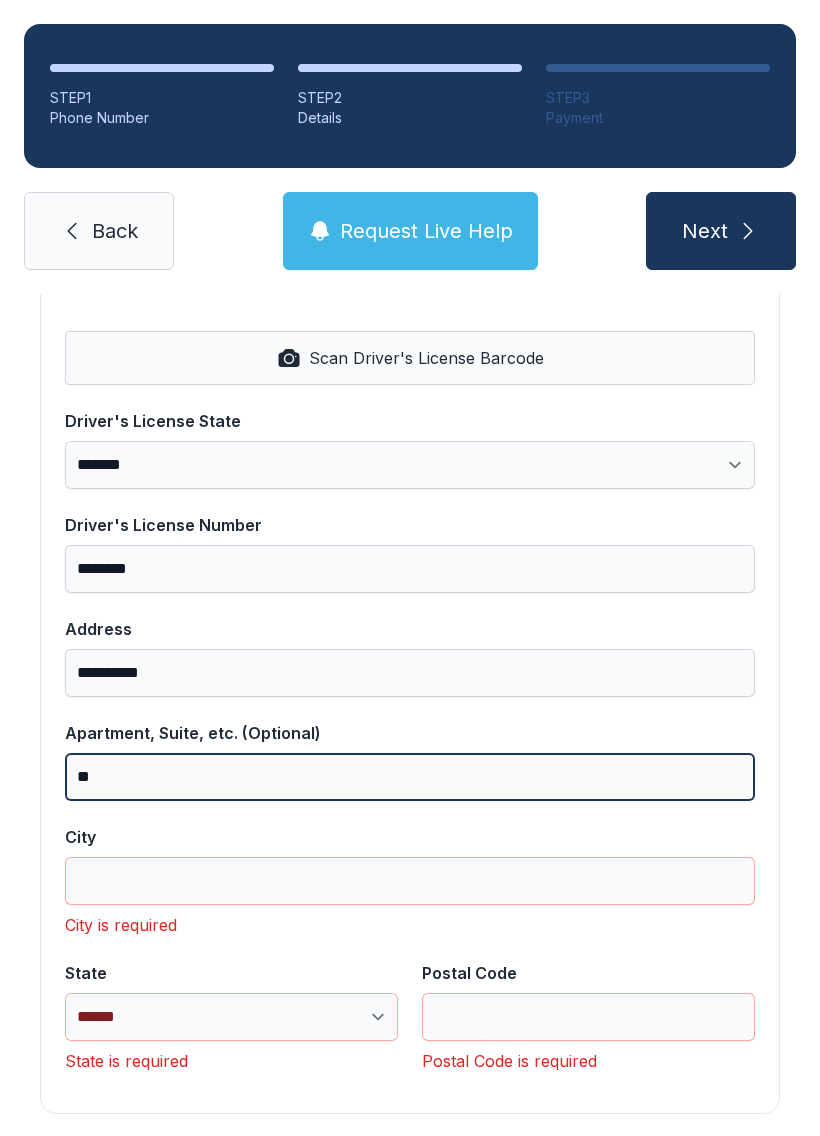 click on "**" at bounding box center (410, 777) 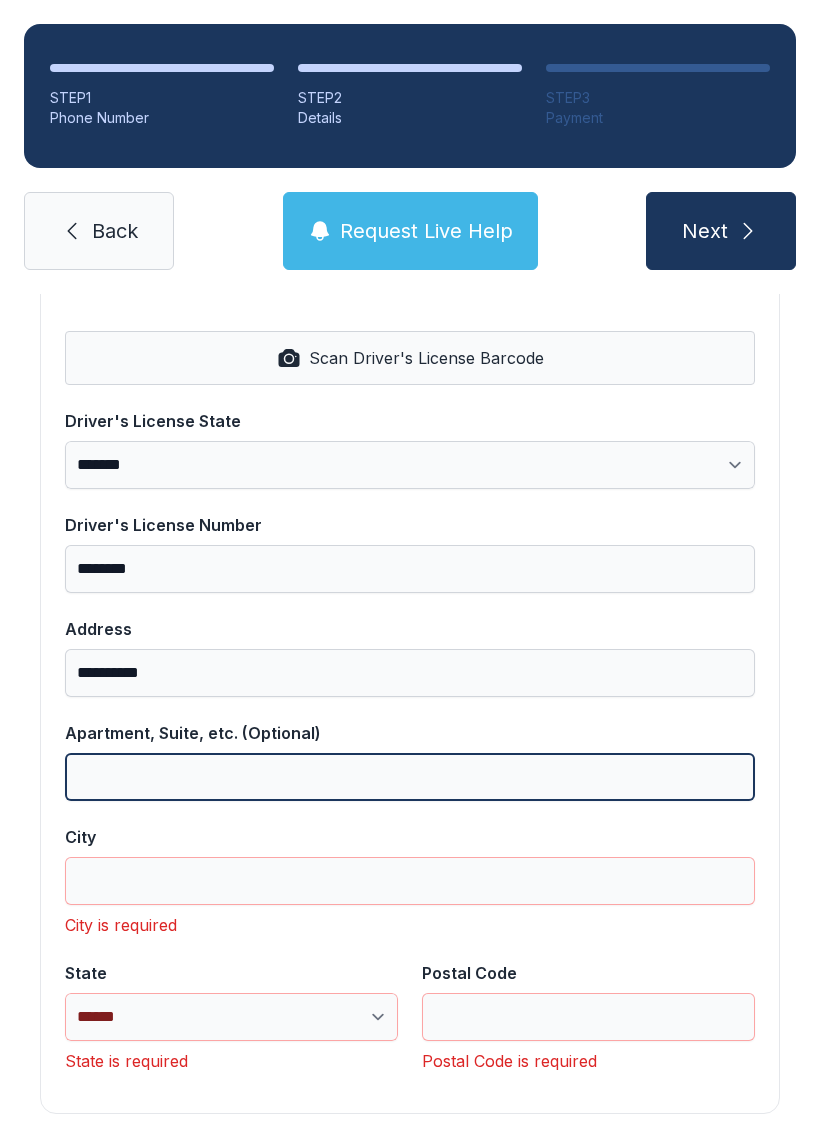 type on "*" 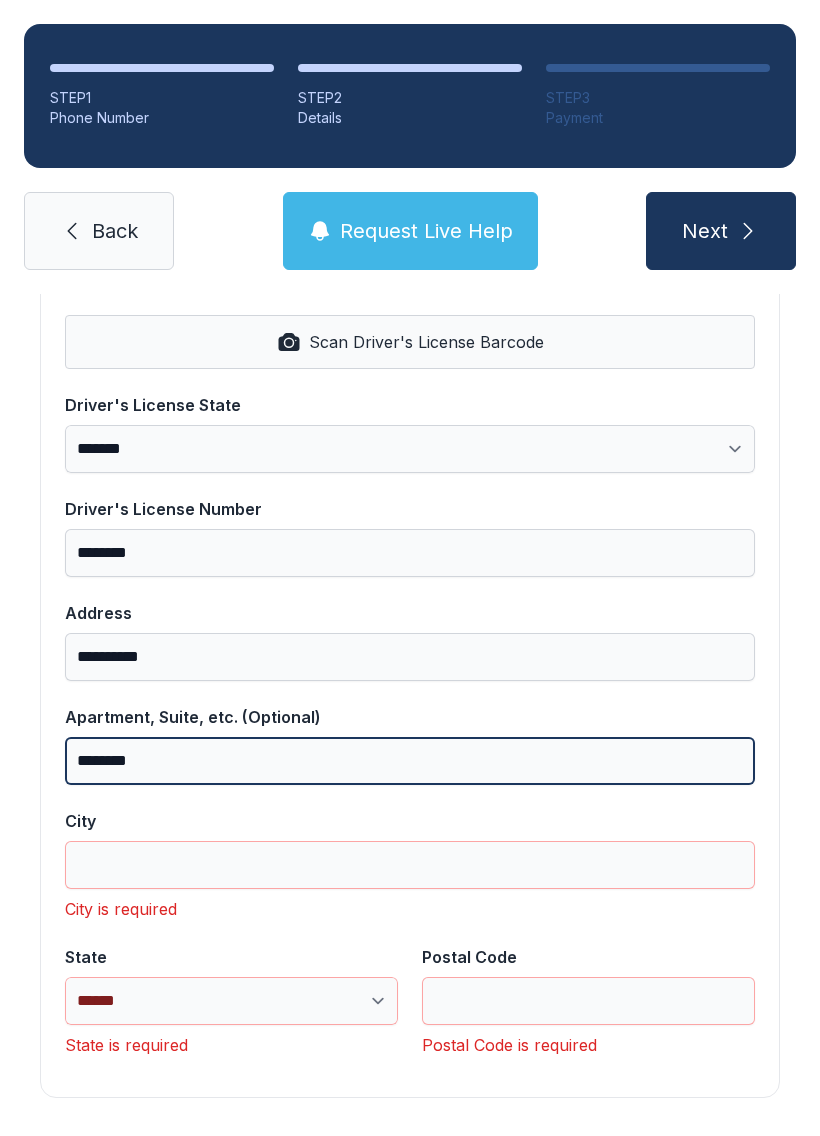 scroll, scrollTop: 870, scrollLeft: 0, axis: vertical 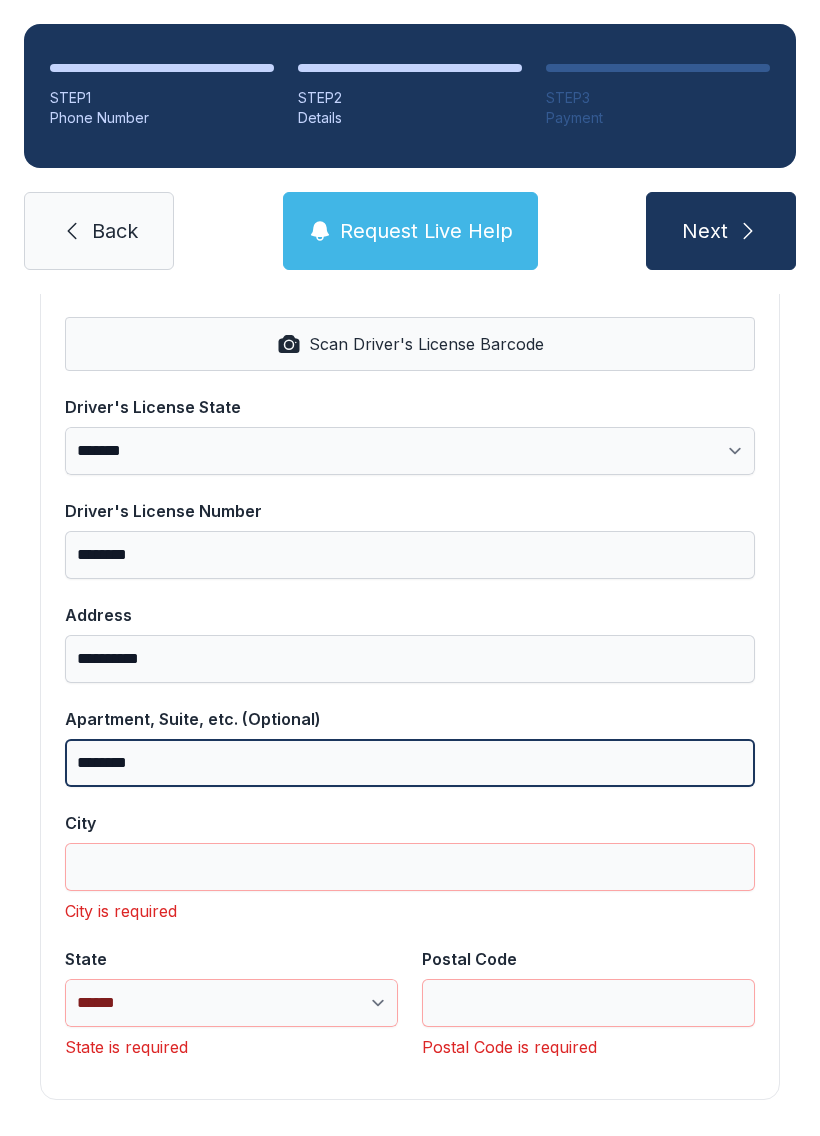 type on "********" 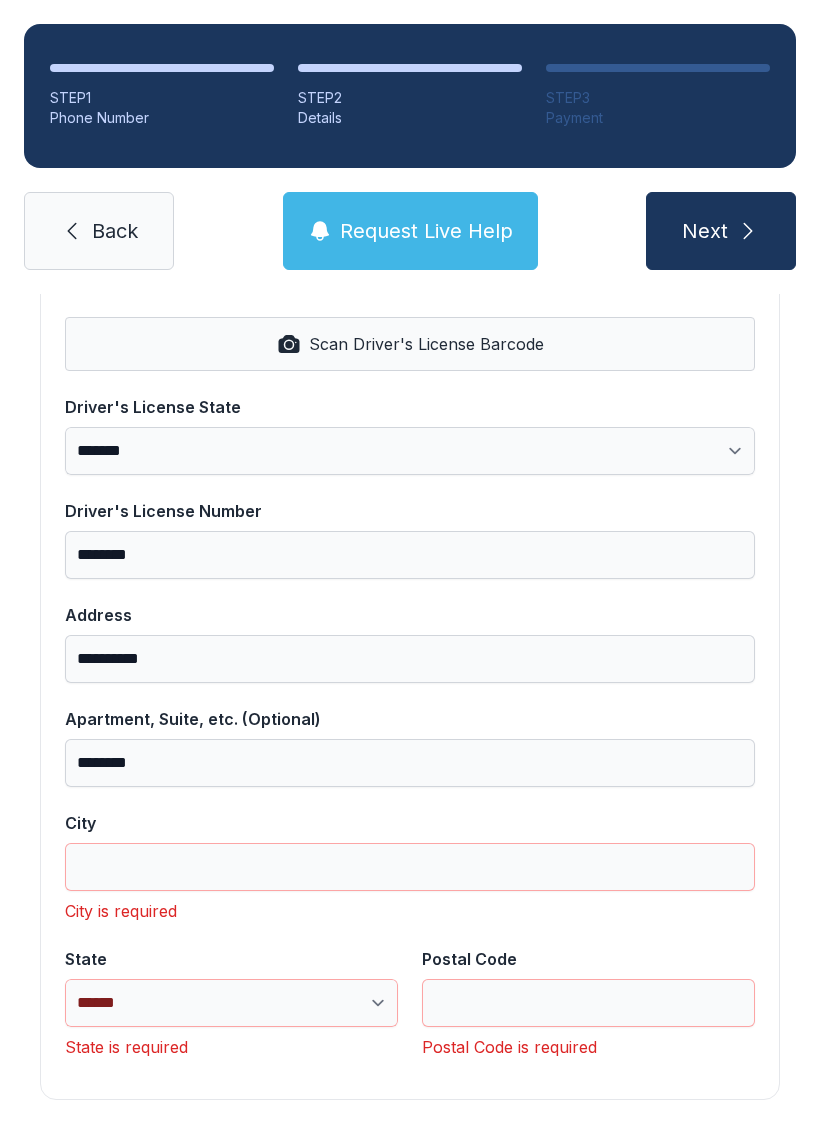 click on "City" at bounding box center (410, 823) 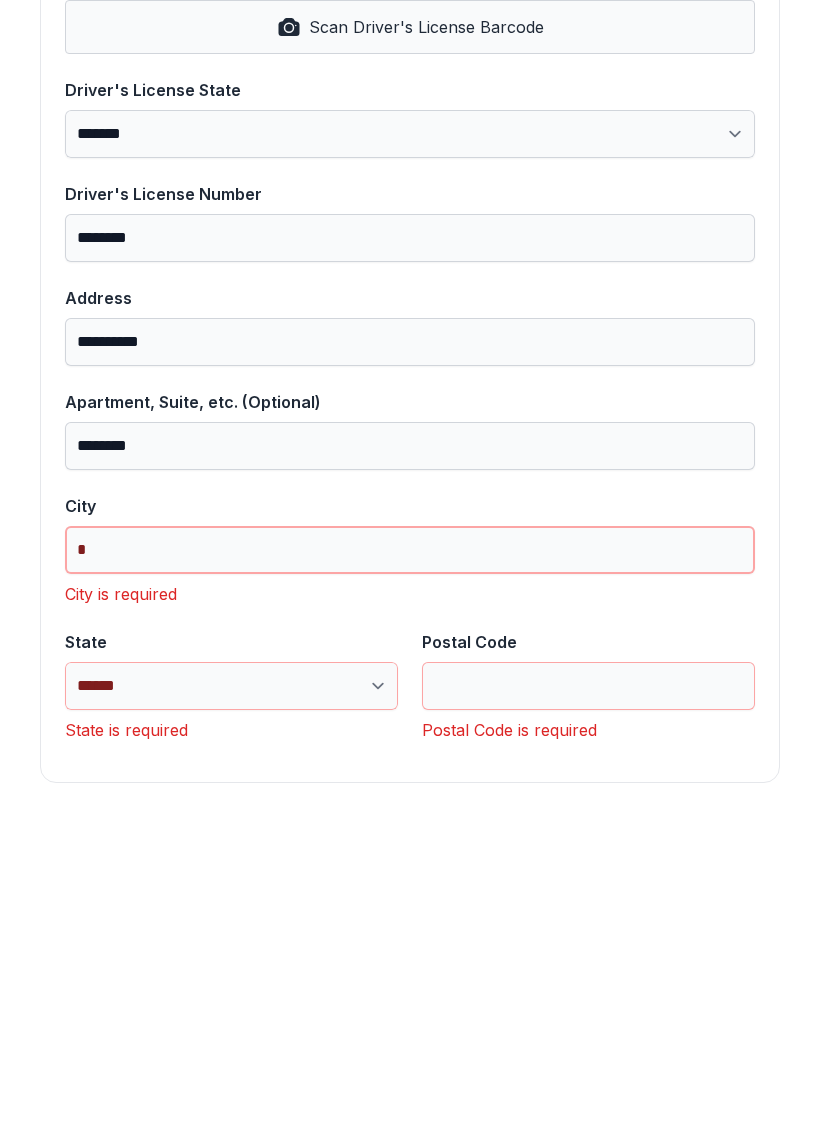 scroll, scrollTop: 838, scrollLeft: 0, axis: vertical 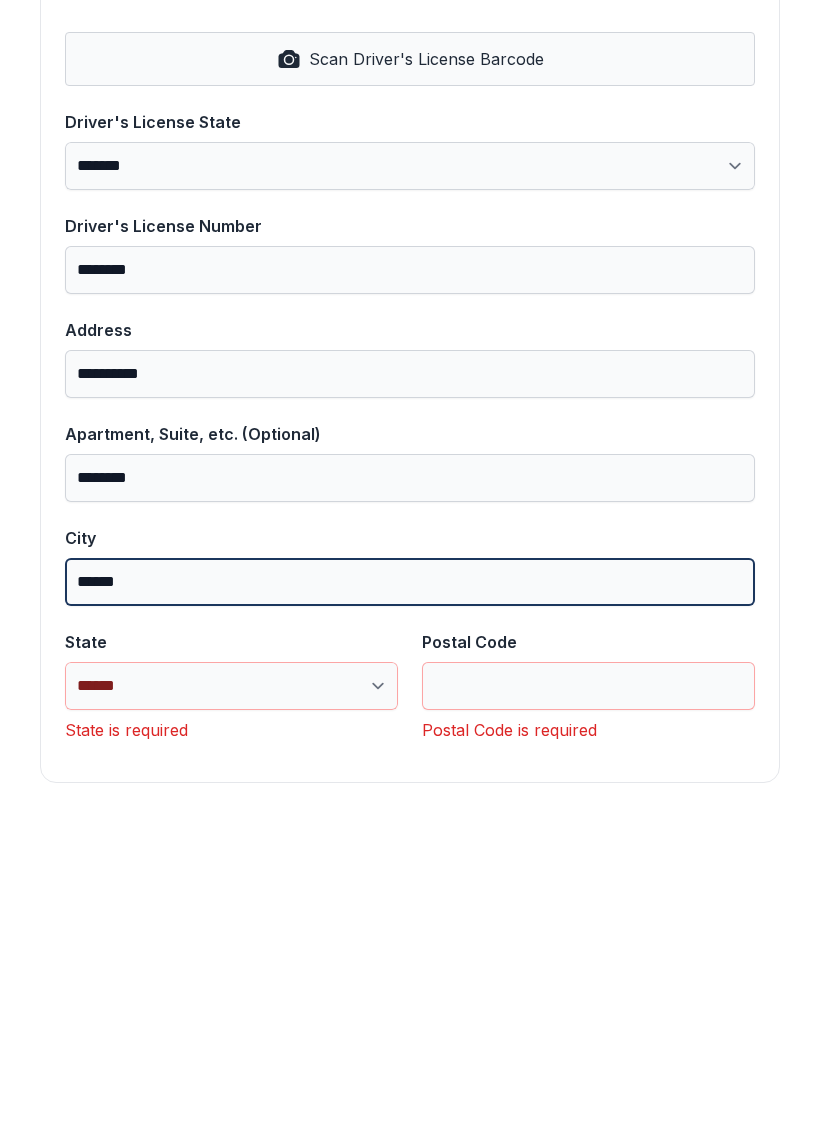 type on "*******" 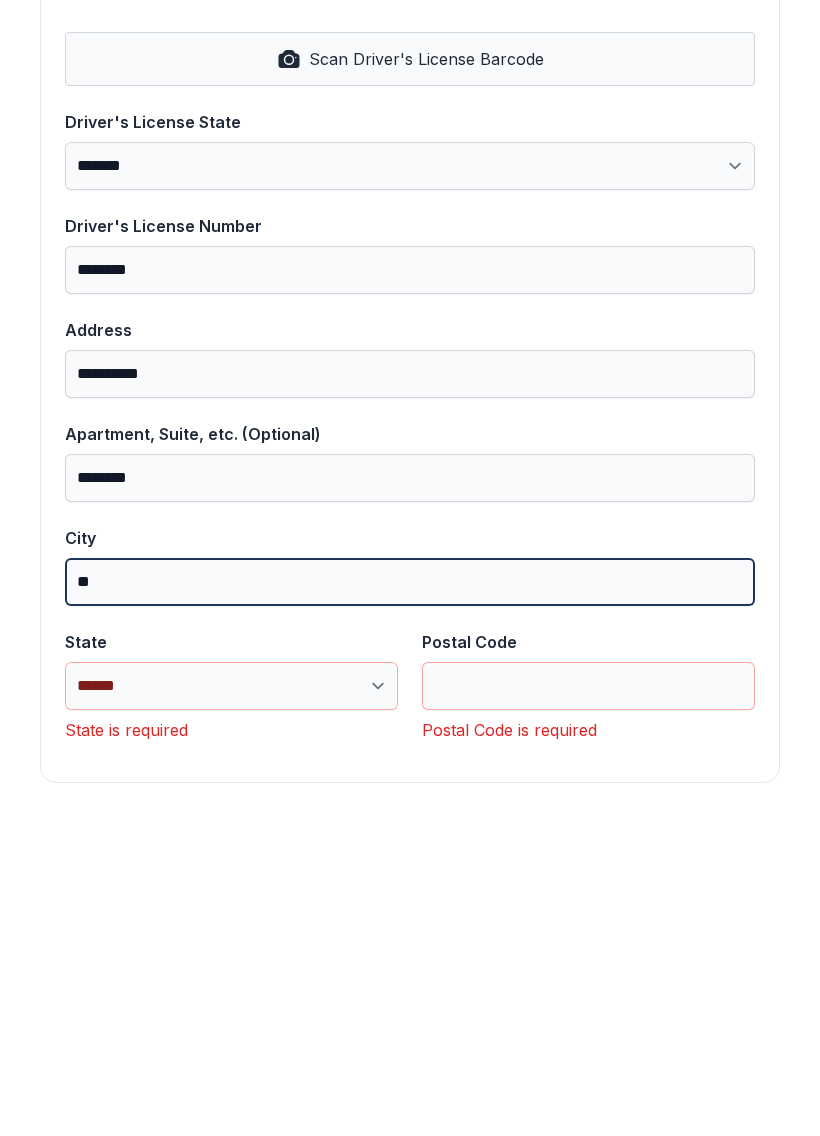 type on "***" 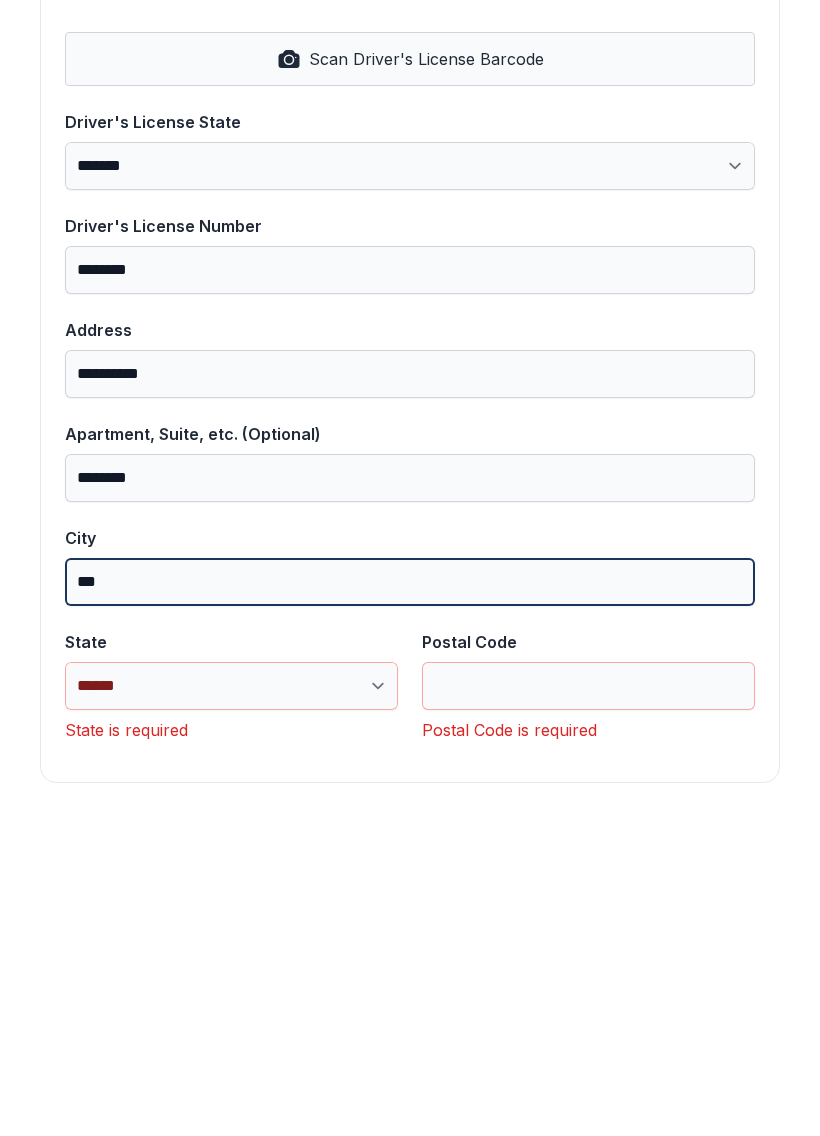 click on "***" at bounding box center [410, 899] 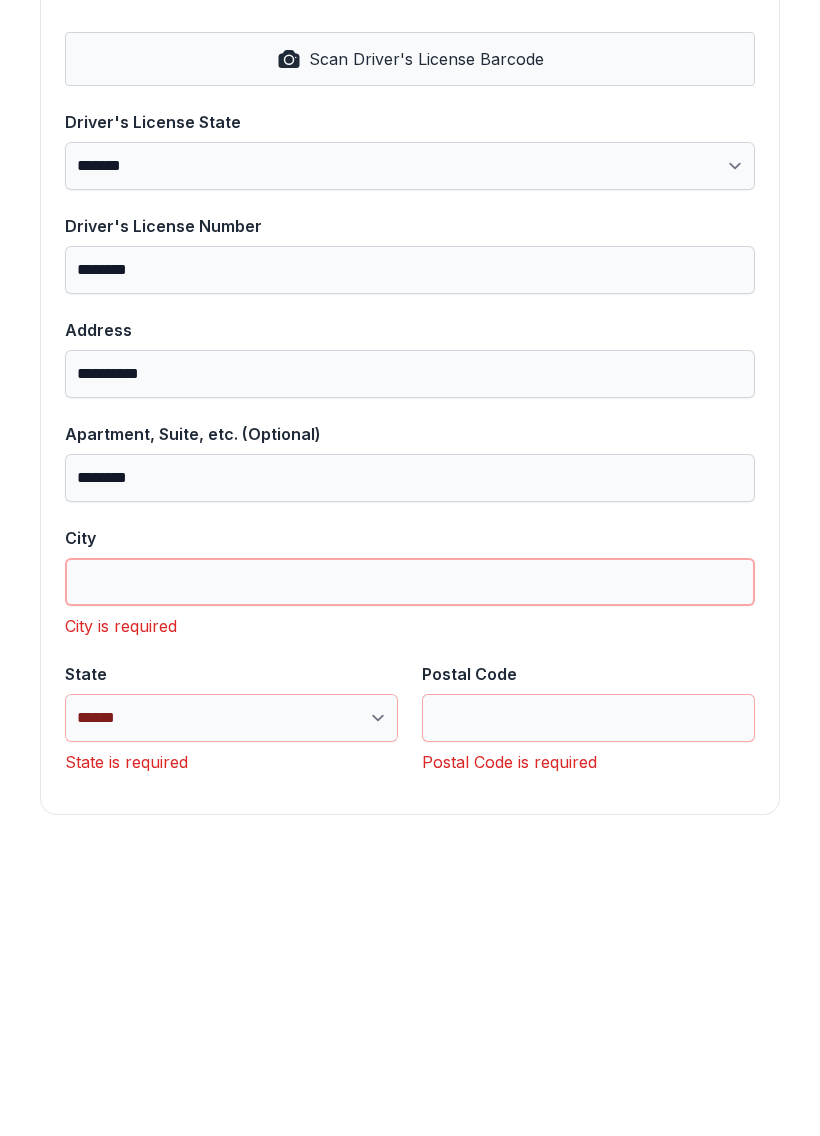 click on "City" at bounding box center (410, 899) 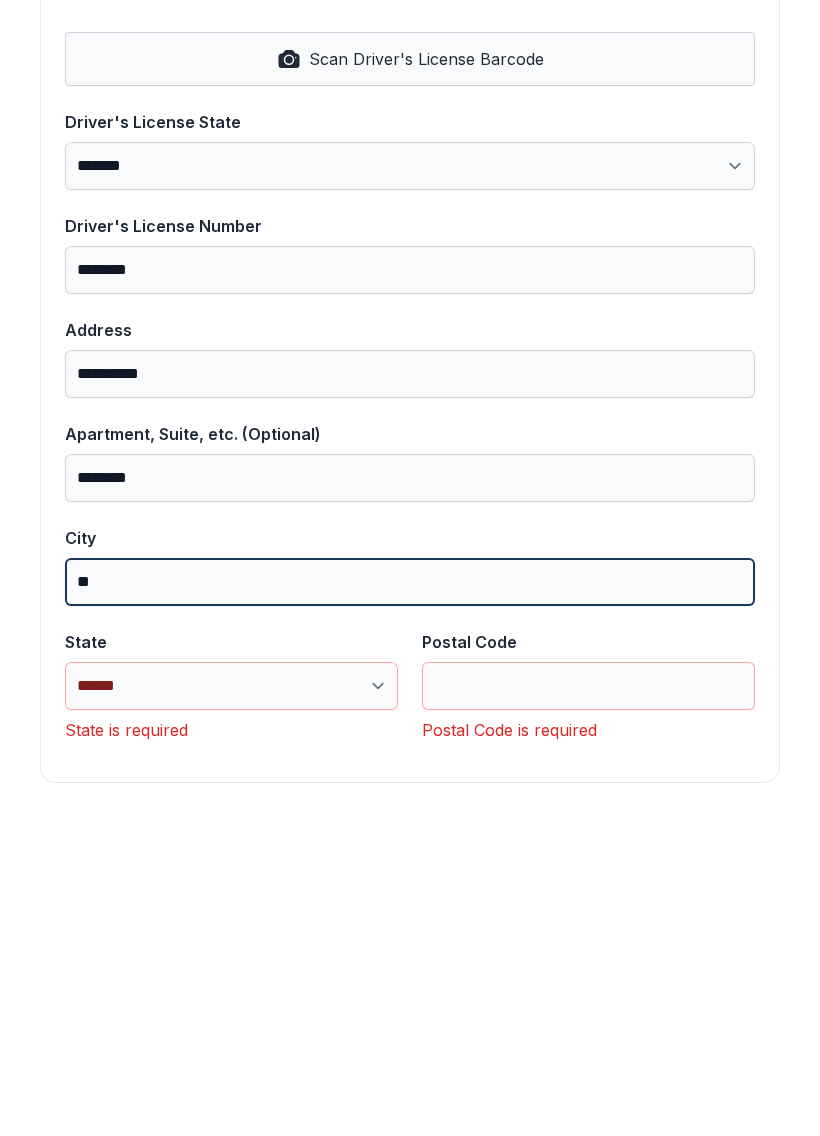 type on "***" 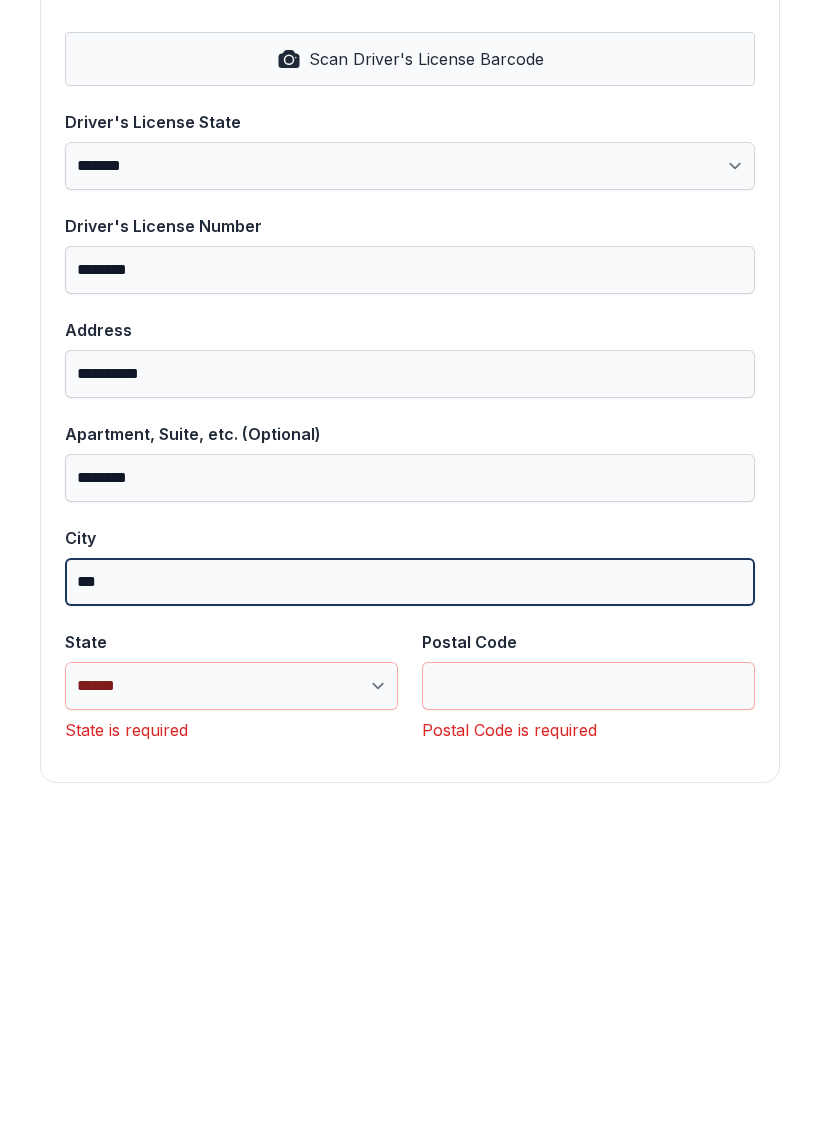 click on "***" at bounding box center [410, 899] 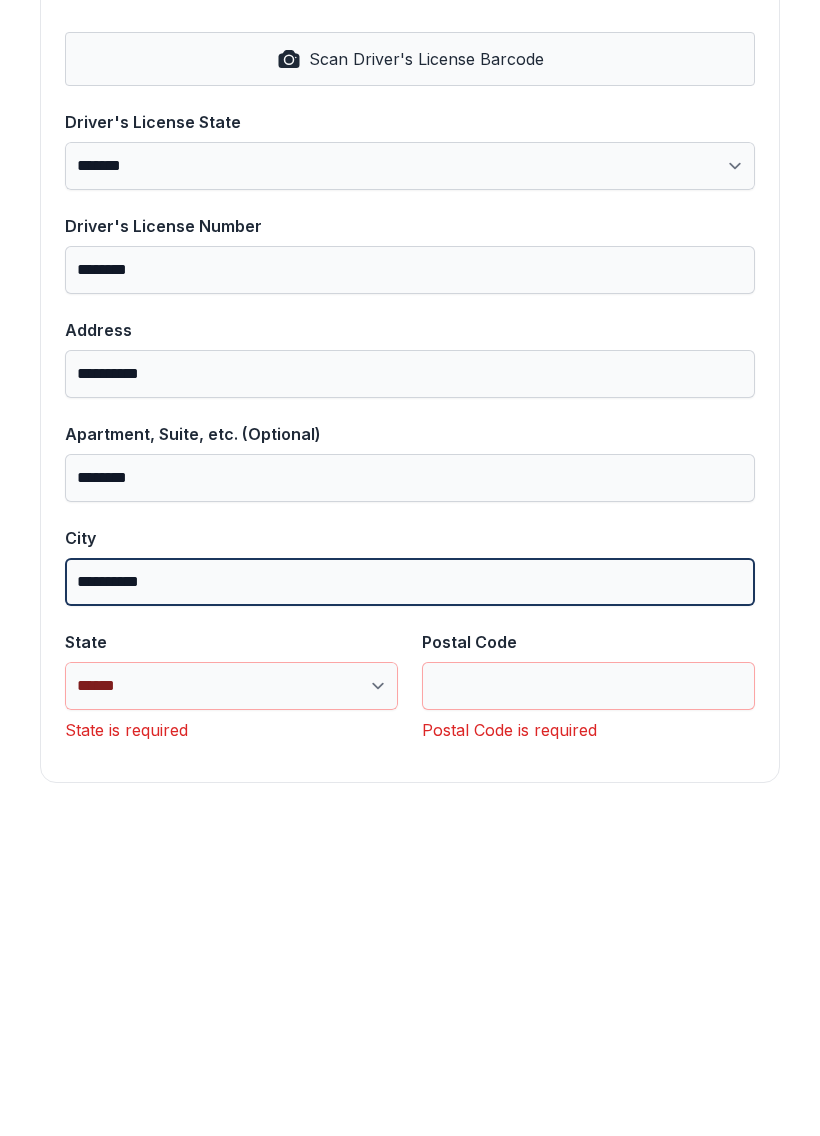 type on "**********" 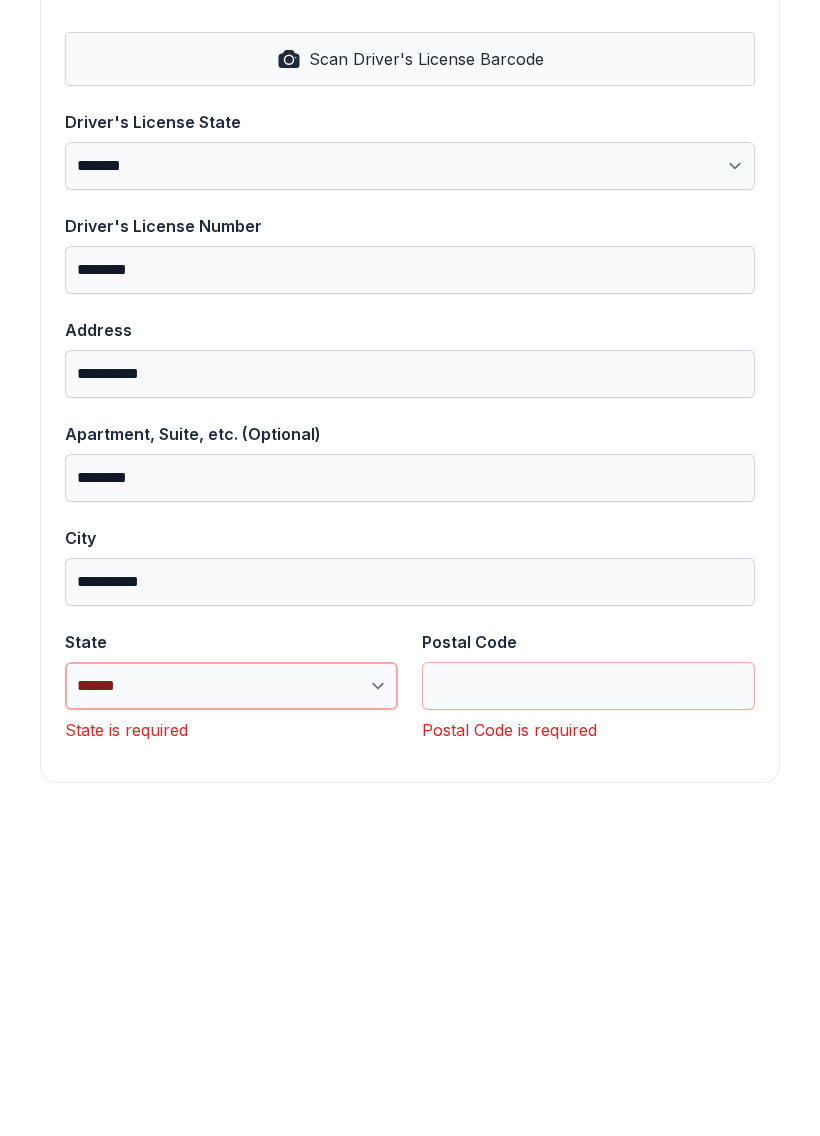 click on "**********" at bounding box center [231, 1003] 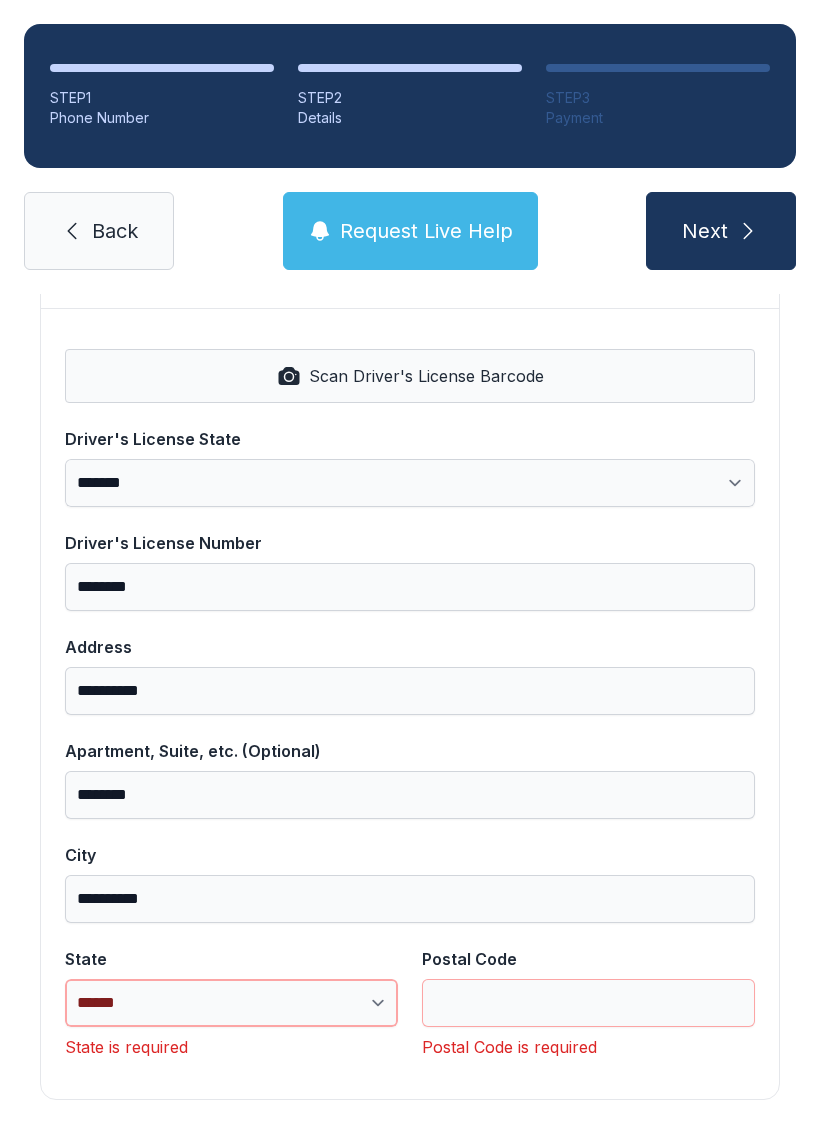select on "**" 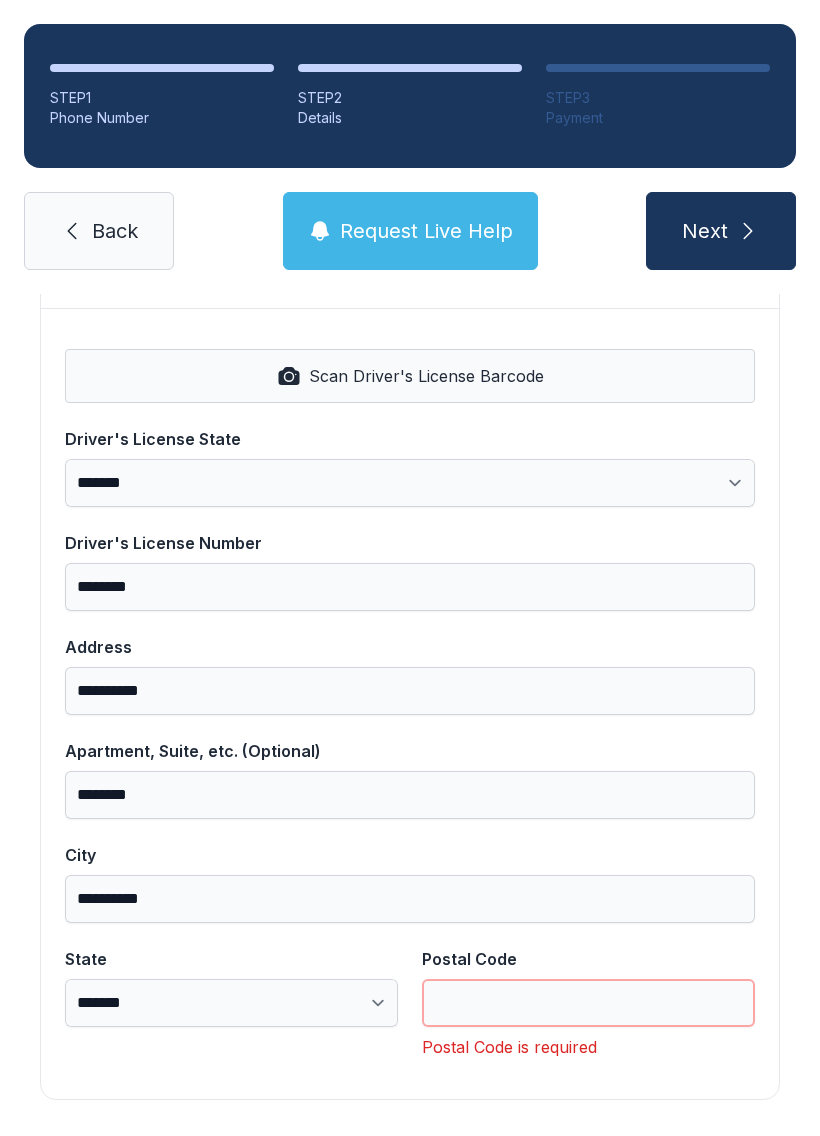 click on "Postal Code" at bounding box center (588, 1003) 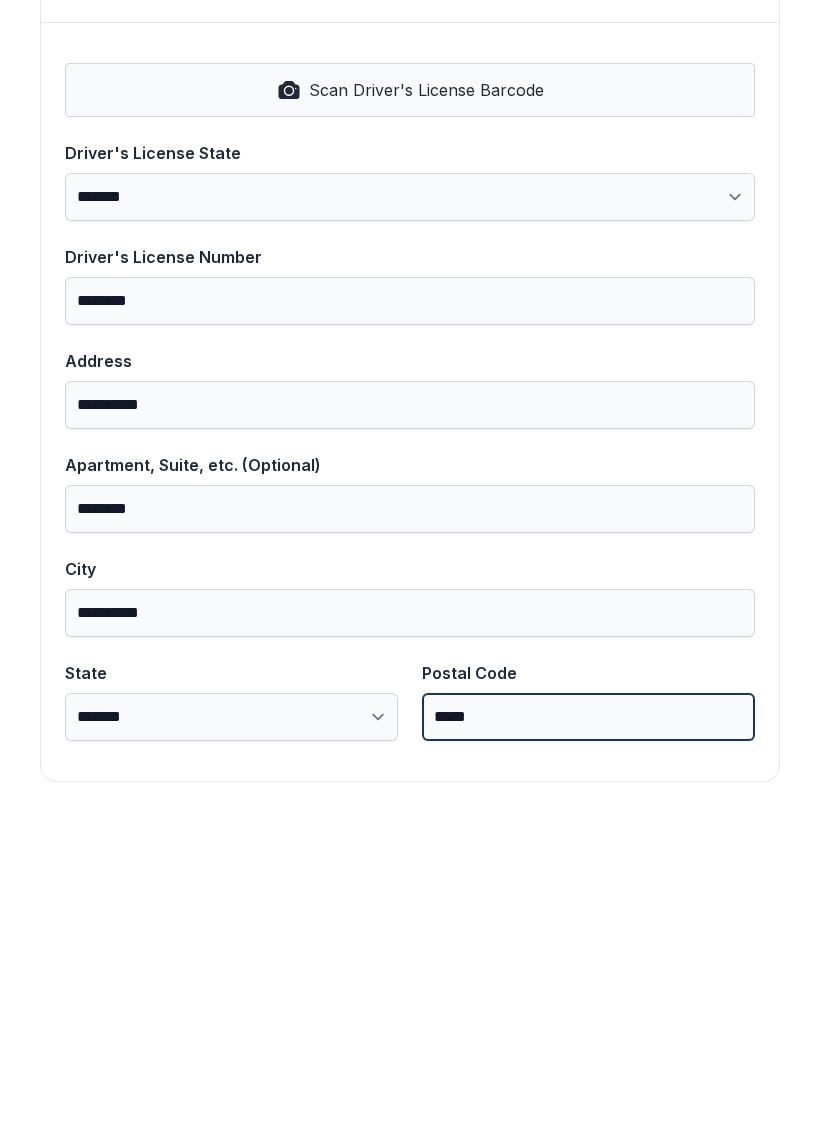 scroll, scrollTop: 806, scrollLeft: 0, axis: vertical 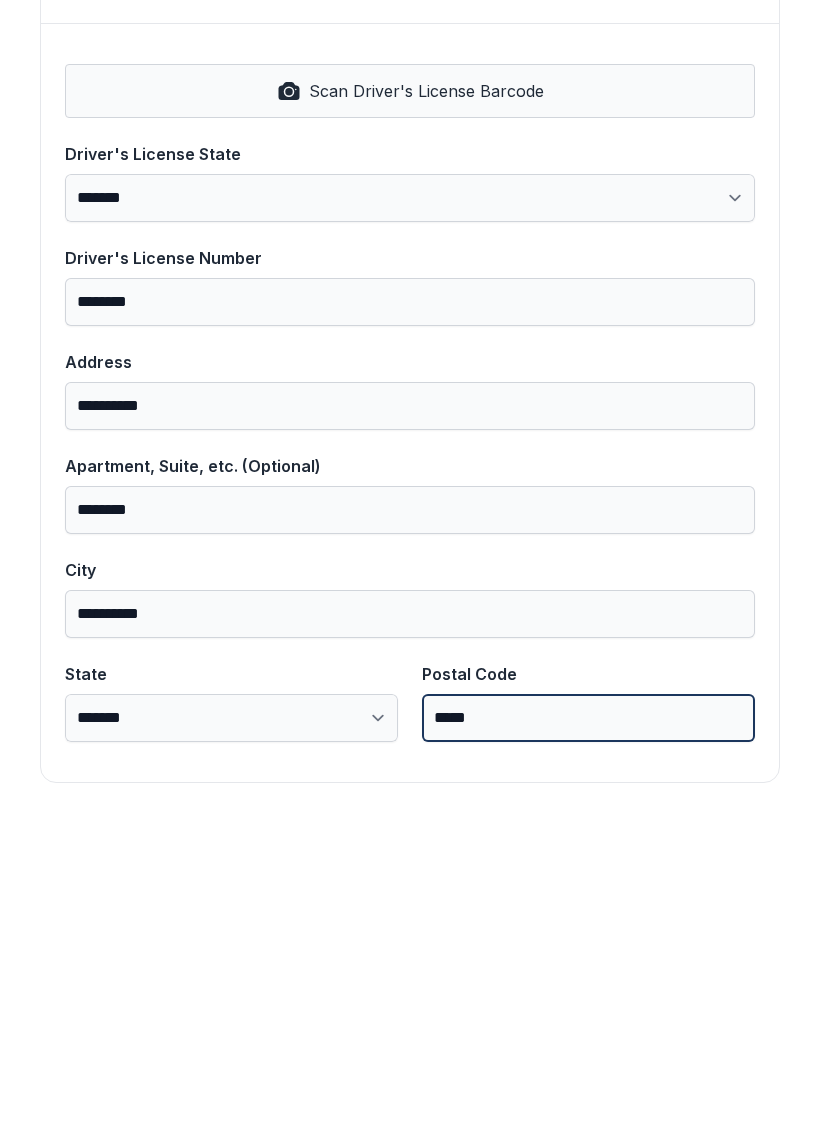 type on "*****" 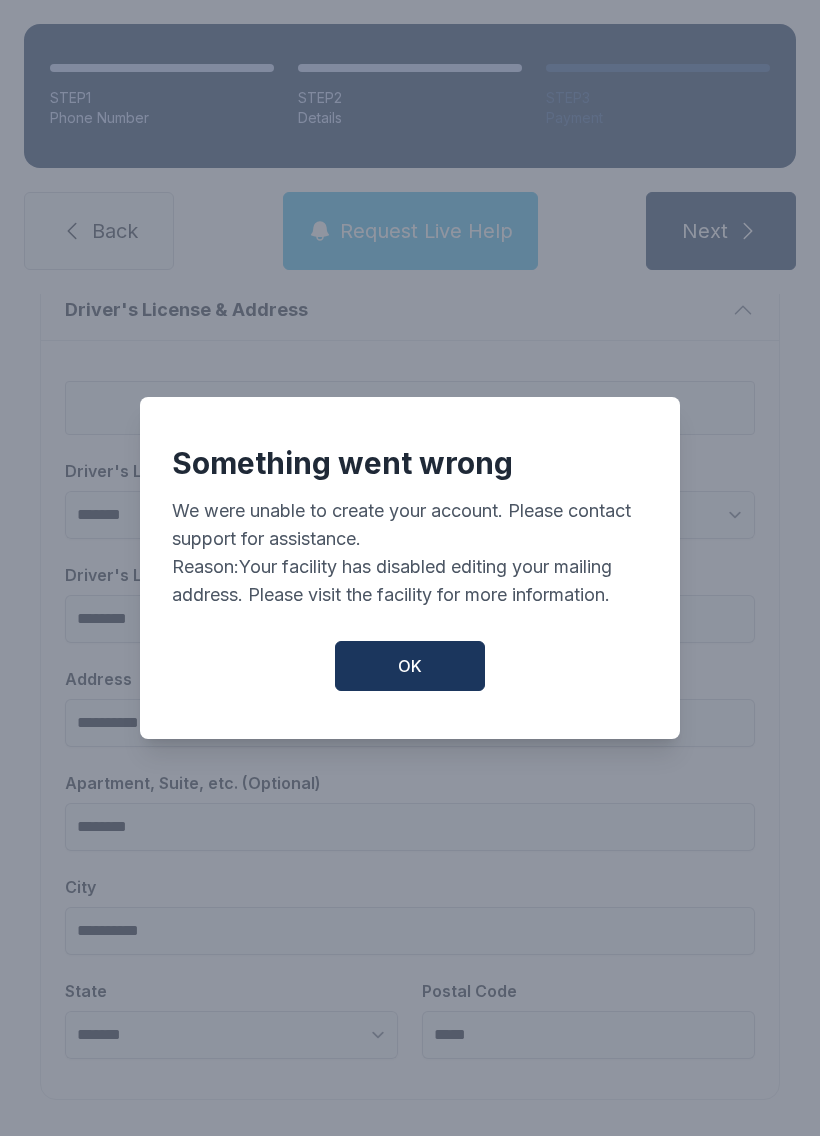 click on "OK" at bounding box center (410, 666) 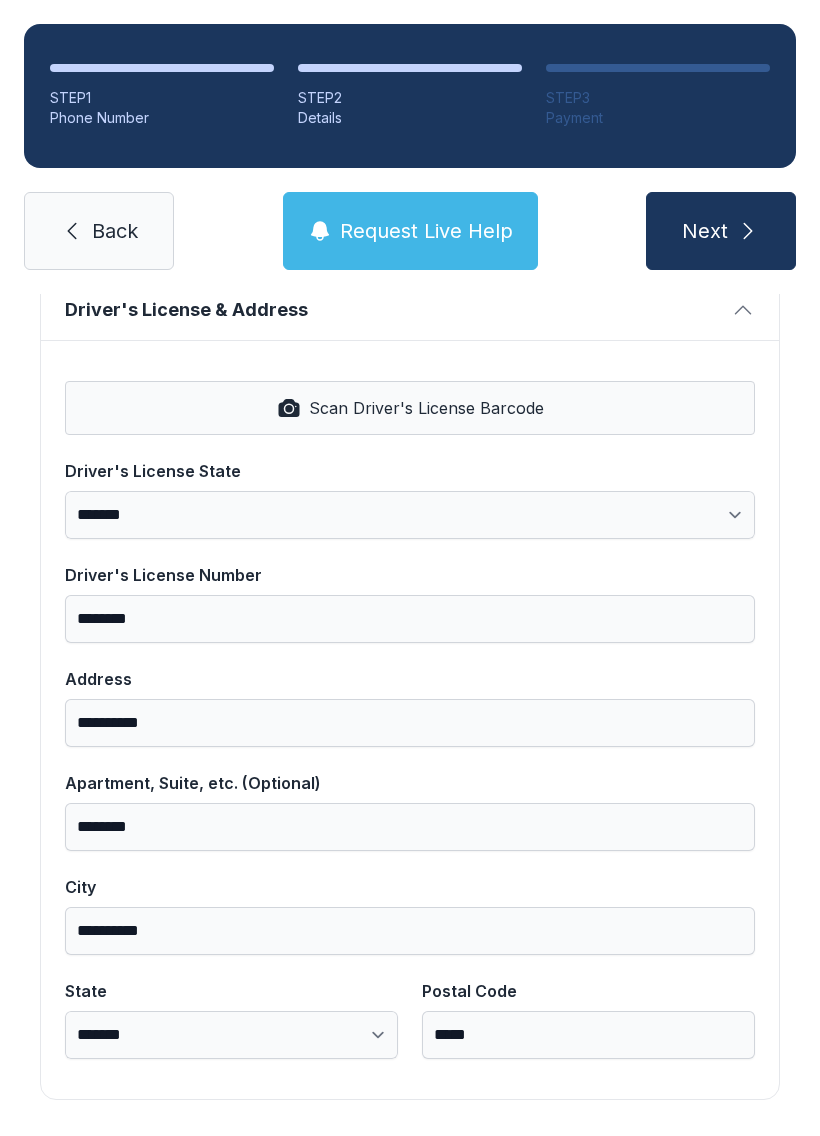 click on "Request Live Help" at bounding box center [426, 231] 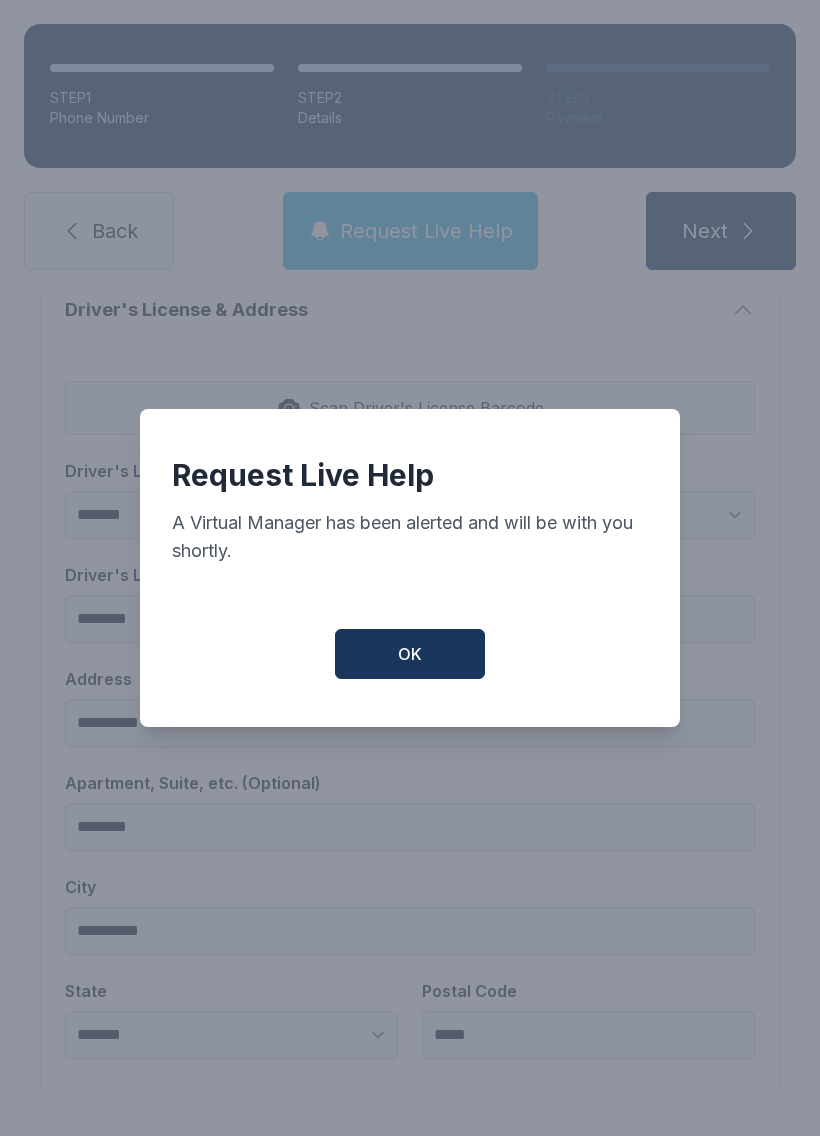 click on "OK" at bounding box center [410, 654] 